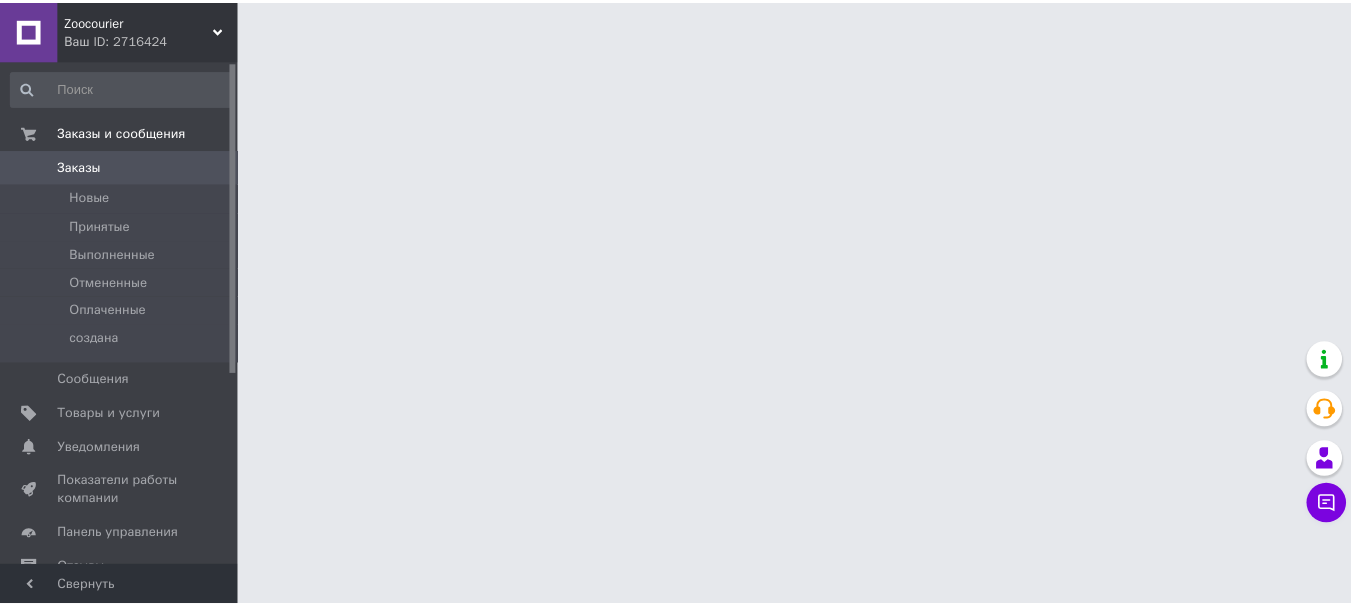 scroll, scrollTop: 0, scrollLeft: 0, axis: both 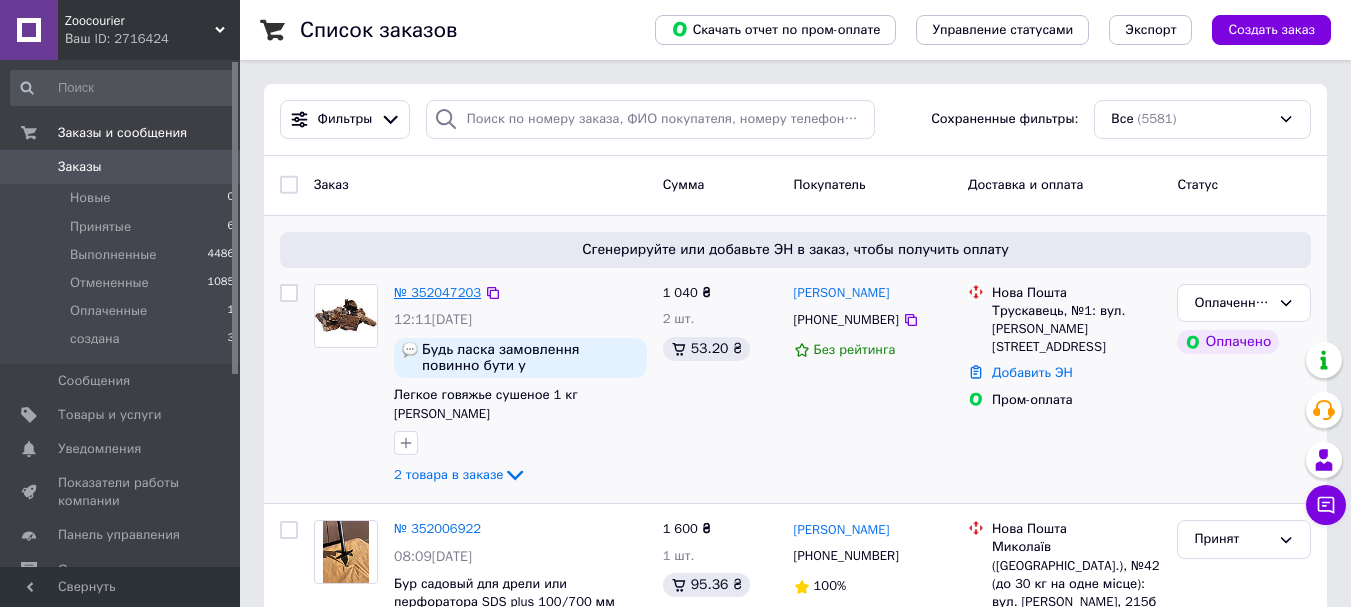 click on "№ 352047203" at bounding box center [437, 292] 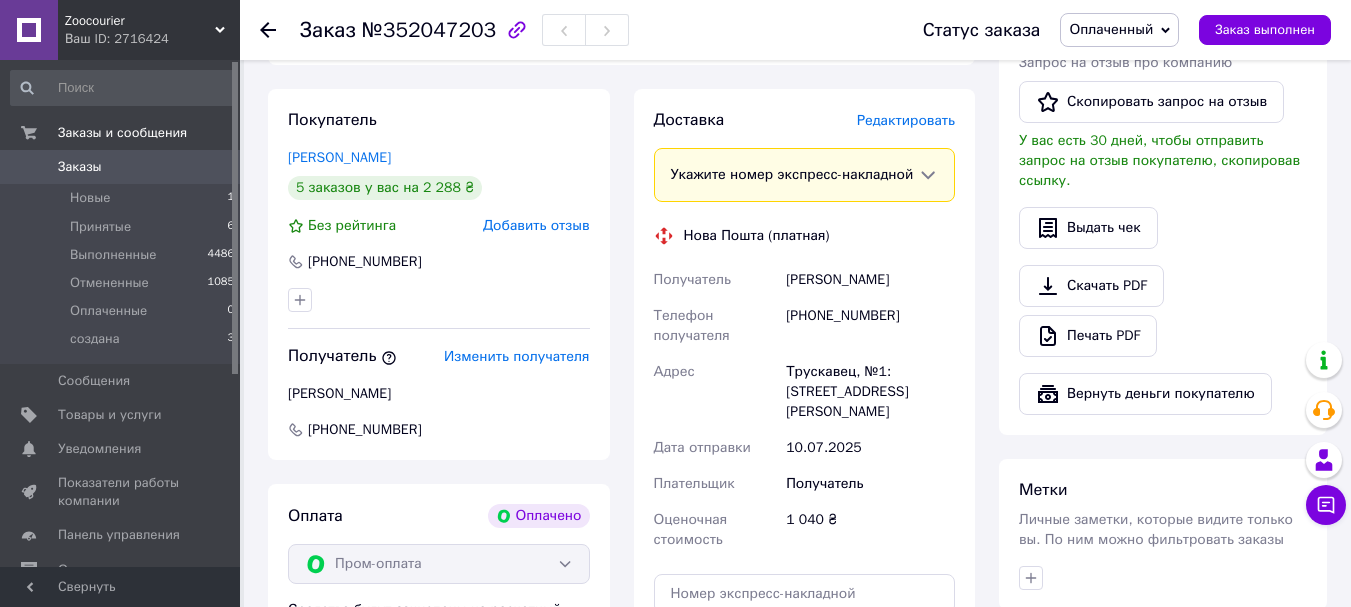 scroll, scrollTop: 900, scrollLeft: 0, axis: vertical 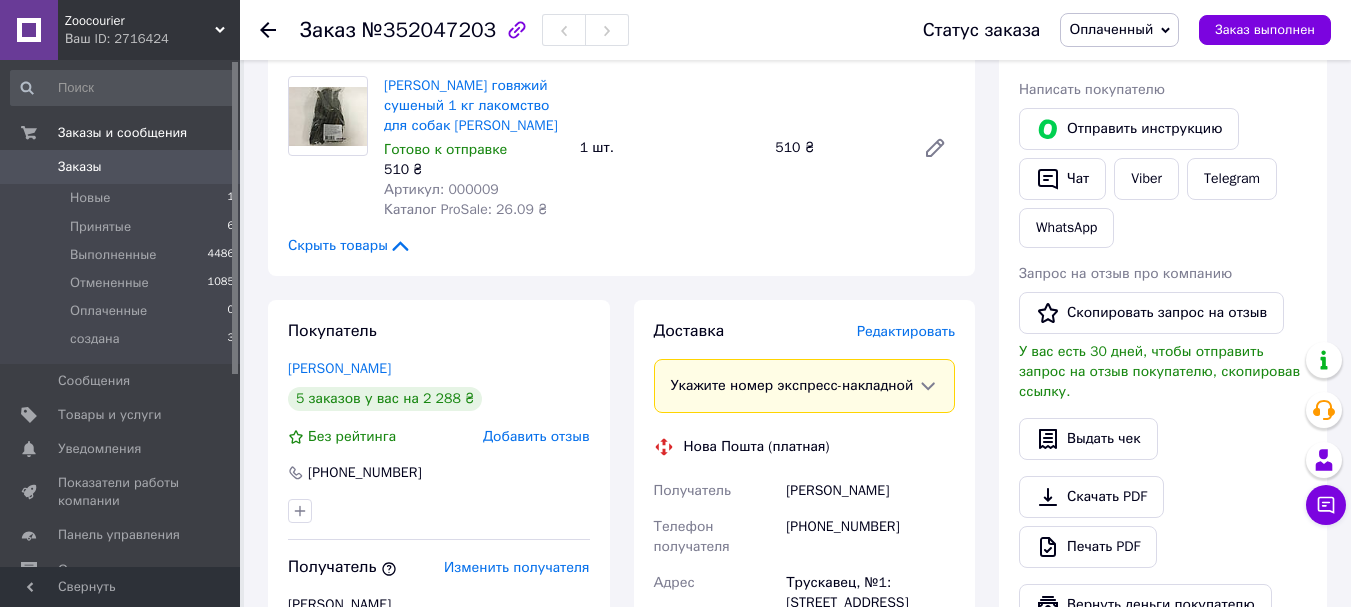 click on "Михайлівна Марина" at bounding box center (339, 368) 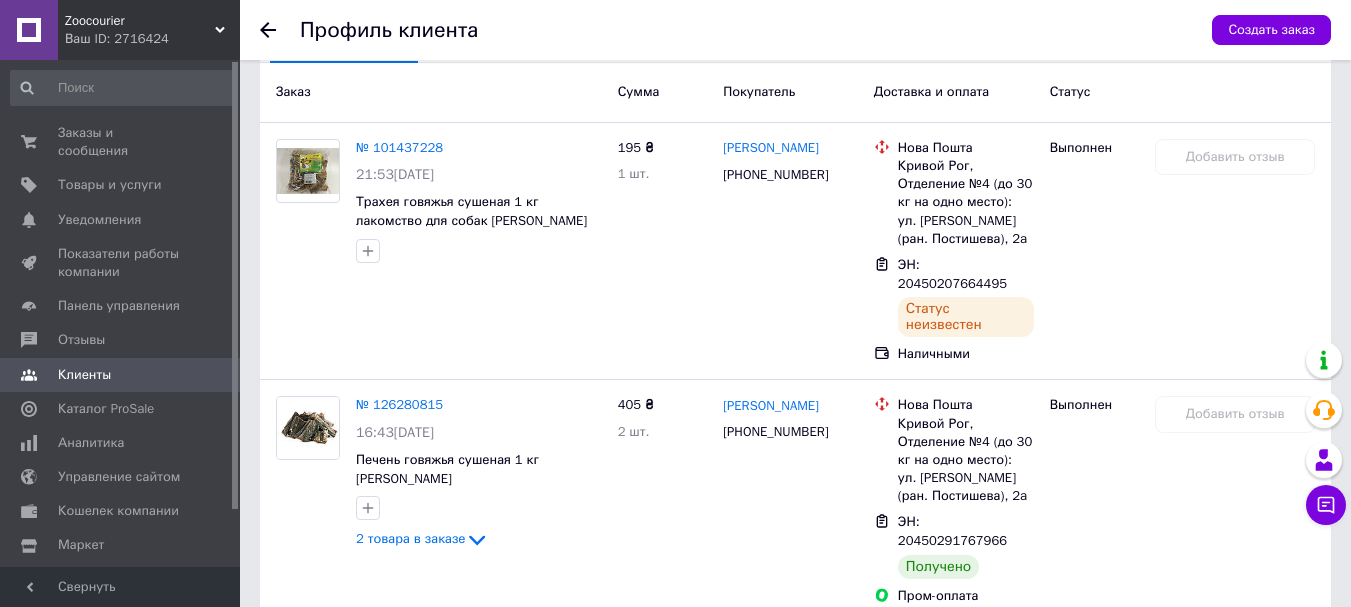 scroll, scrollTop: 400, scrollLeft: 0, axis: vertical 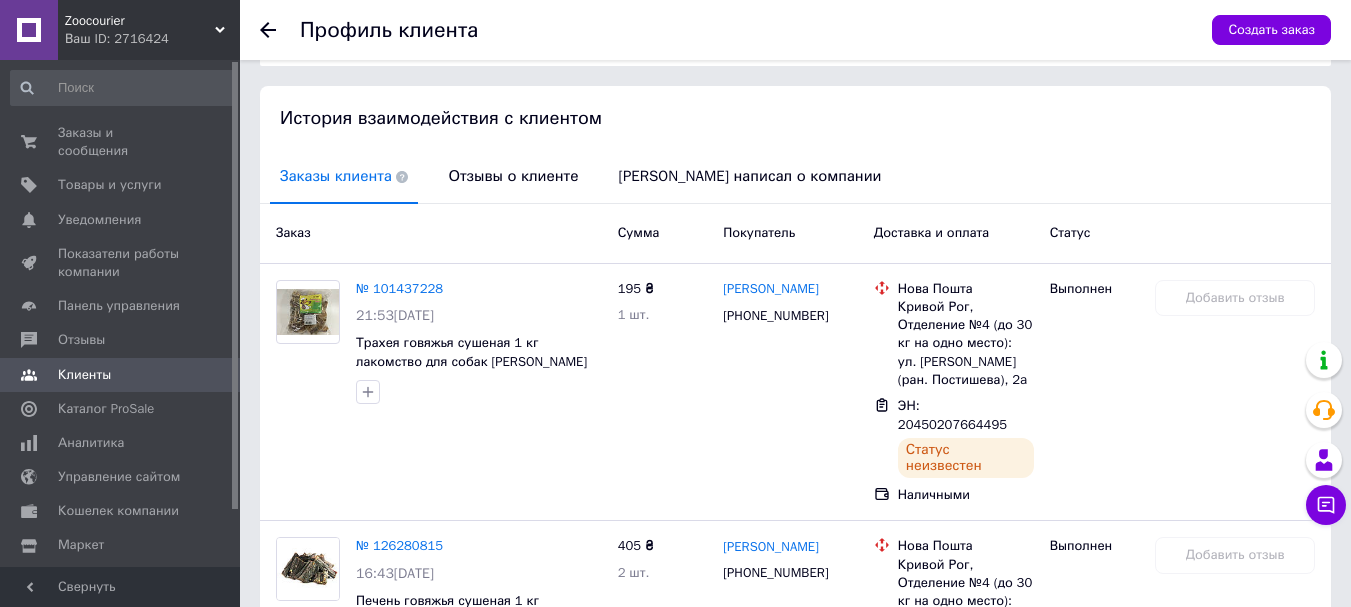 click 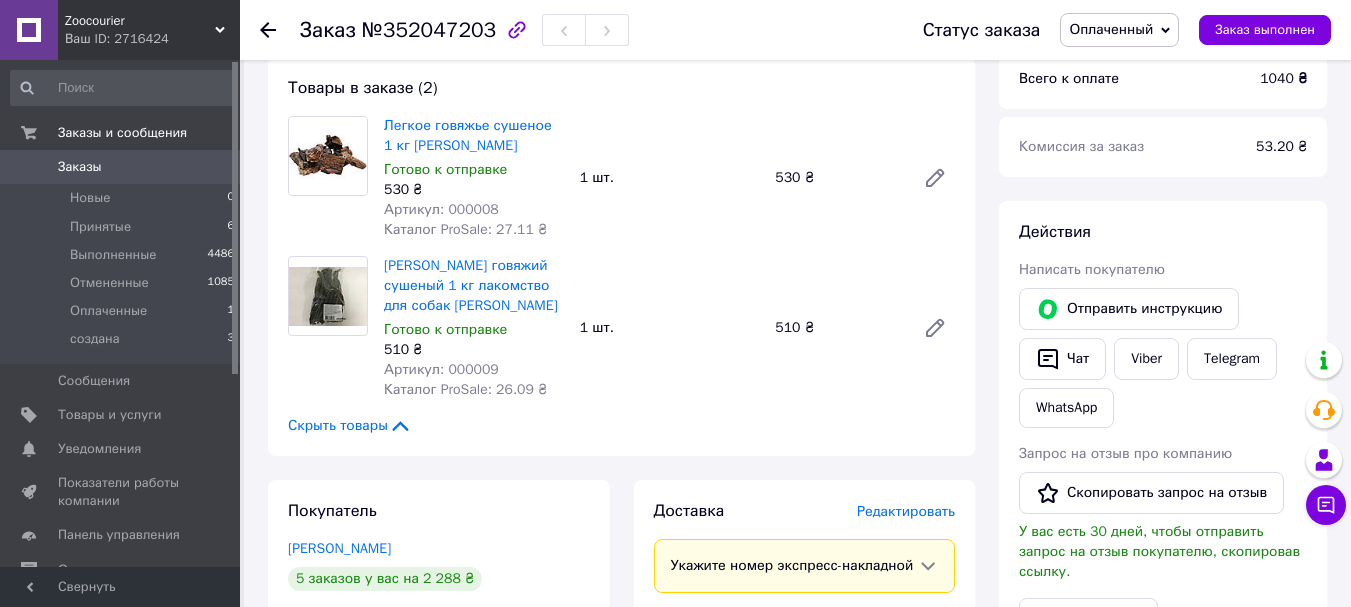 scroll, scrollTop: 707, scrollLeft: 0, axis: vertical 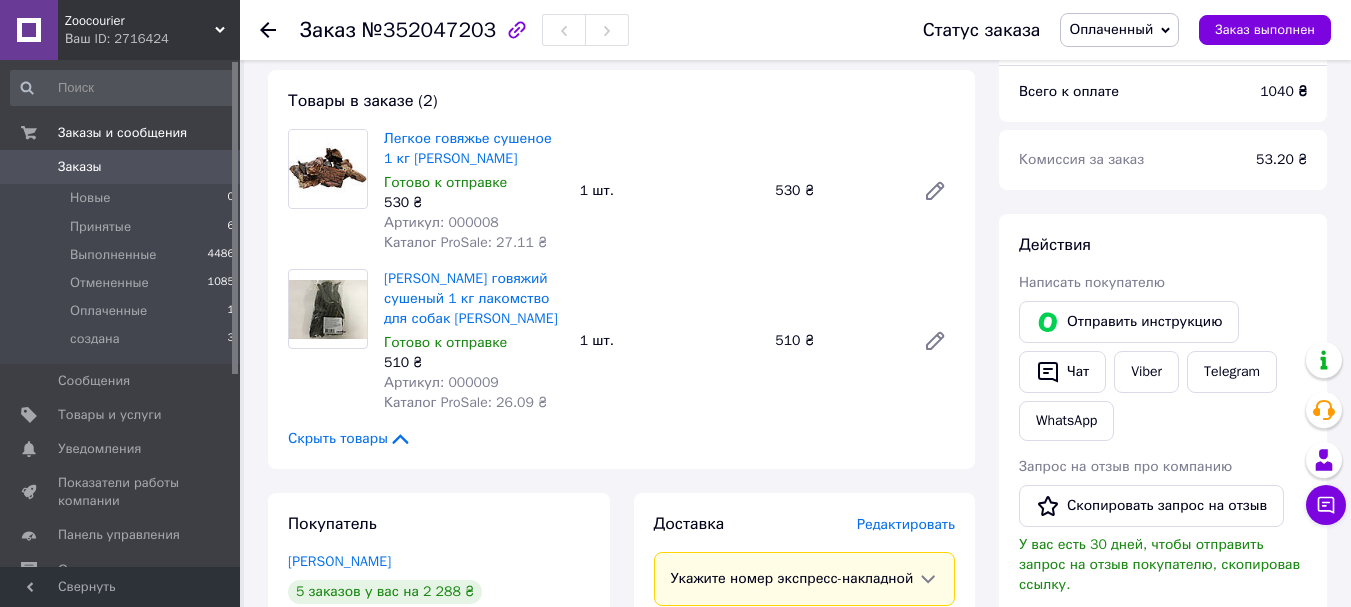 click on "Оплаченный" at bounding box center [1119, 30] 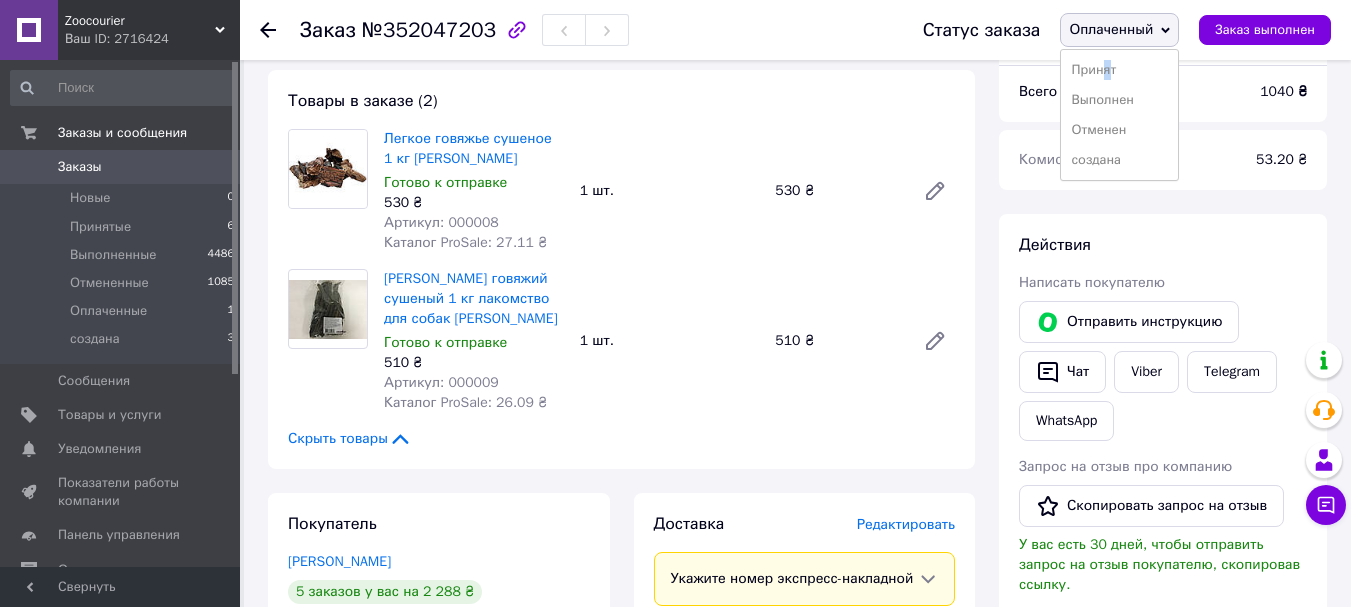 click on "Принят" at bounding box center [1119, 70] 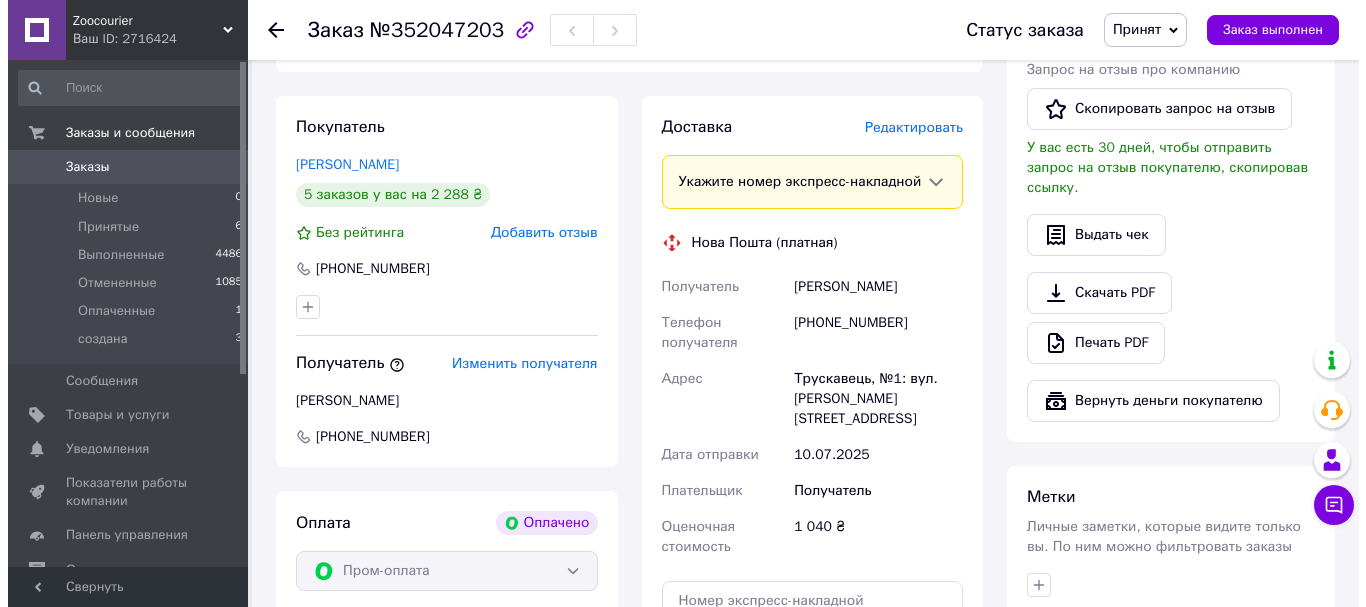 scroll, scrollTop: 1107, scrollLeft: 0, axis: vertical 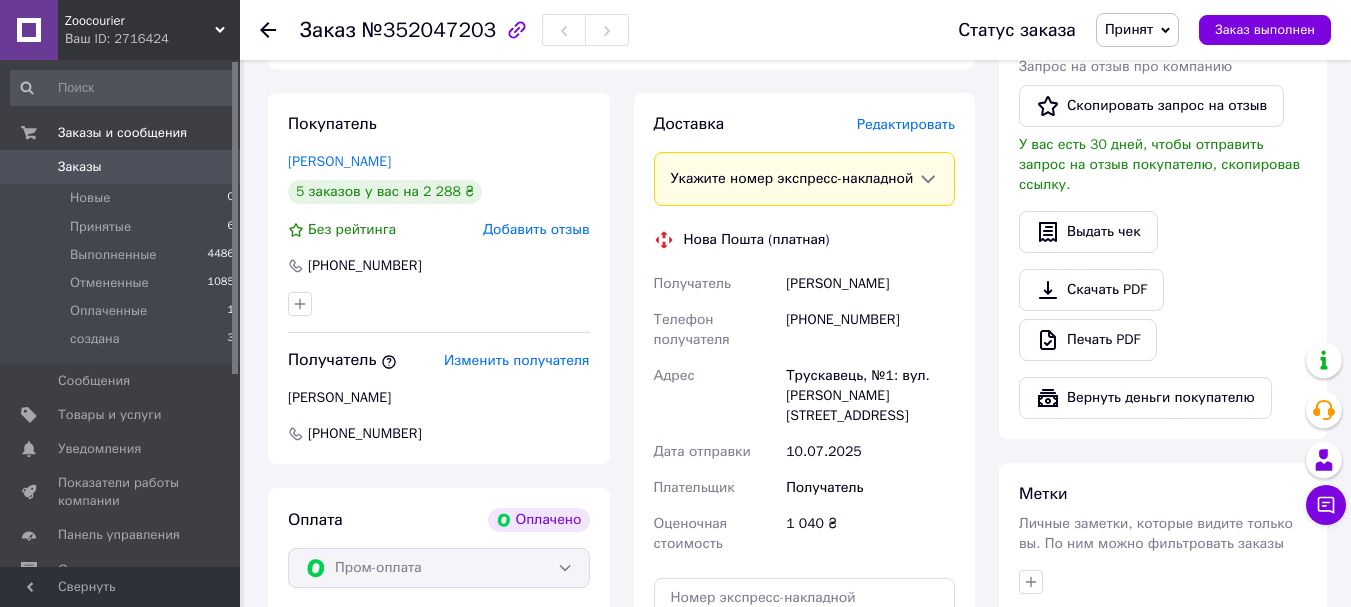 click on "Редактировать" at bounding box center [906, 124] 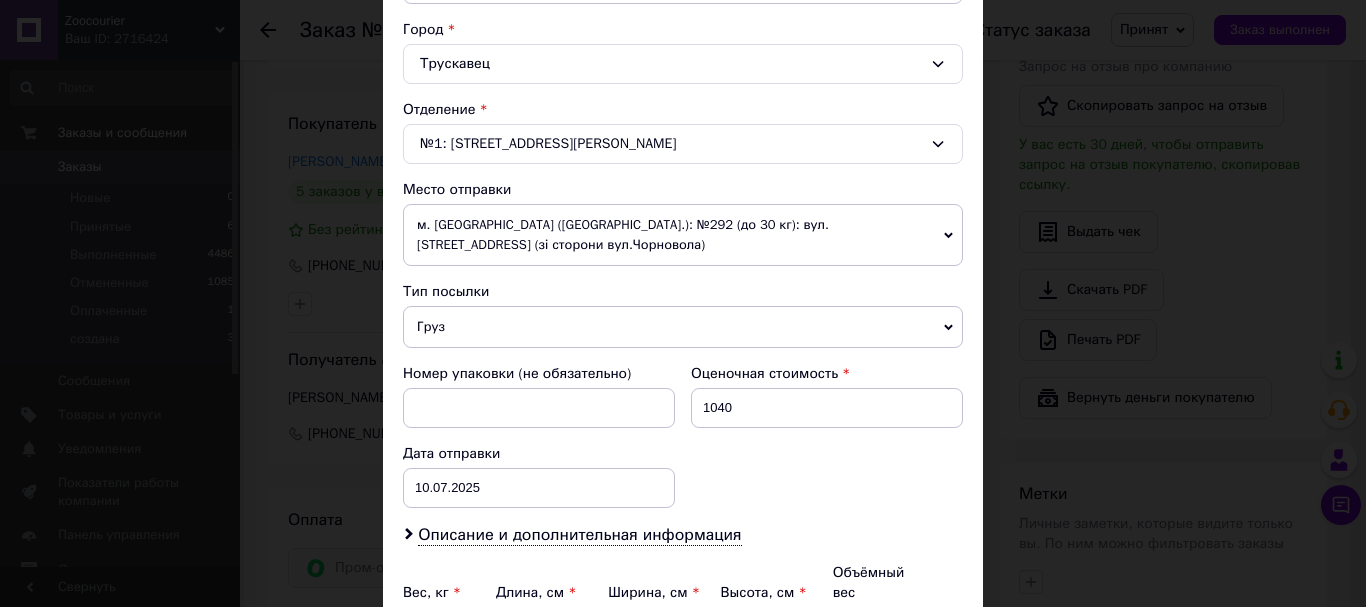 scroll, scrollTop: 741, scrollLeft: 0, axis: vertical 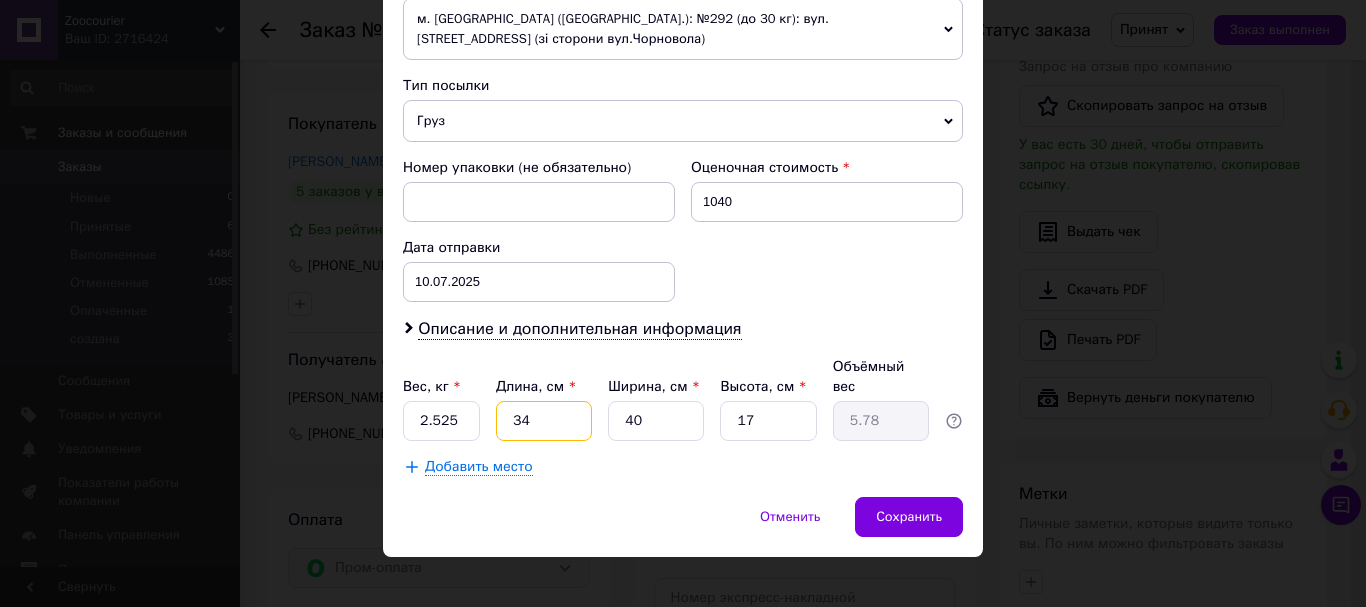 drag, startPoint x: 532, startPoint y: 406, endPoint x: 525, endPoint y: 414, distance: 10.630146 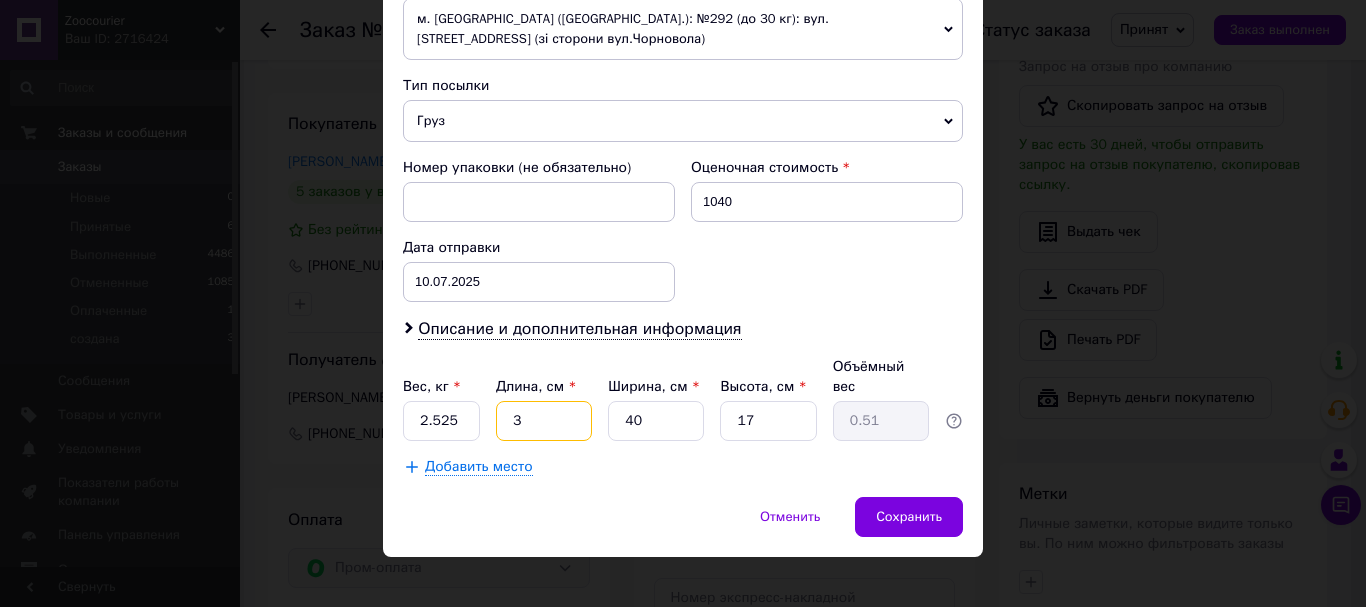 type 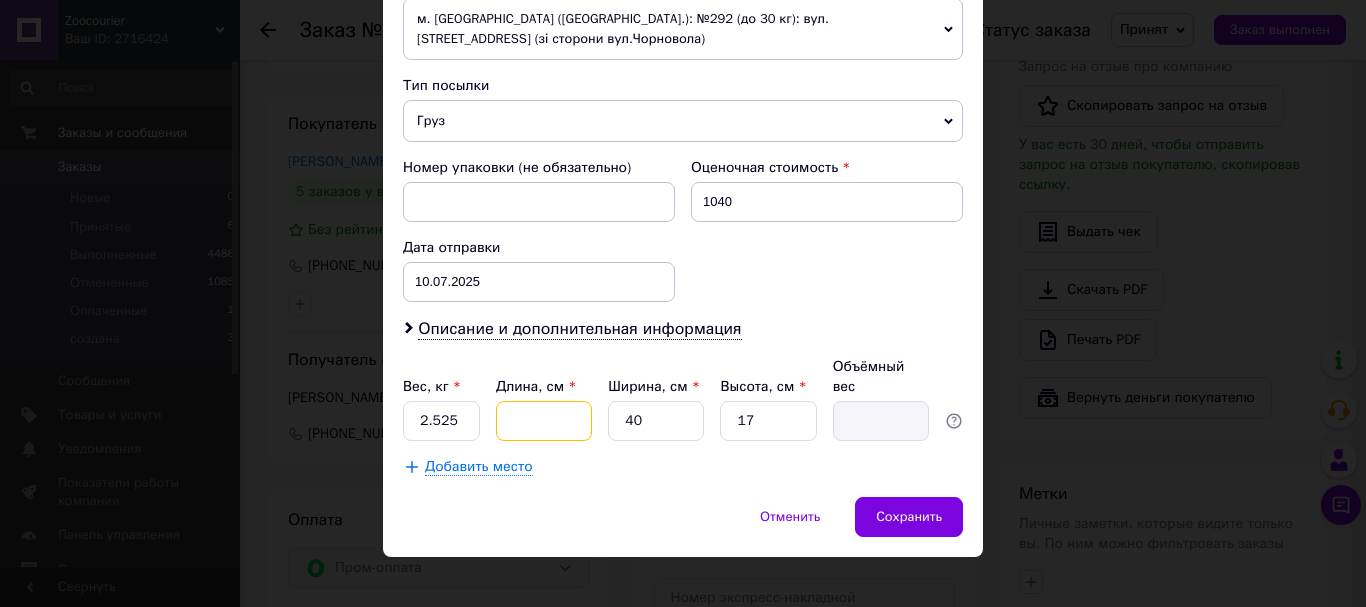 type on "4" 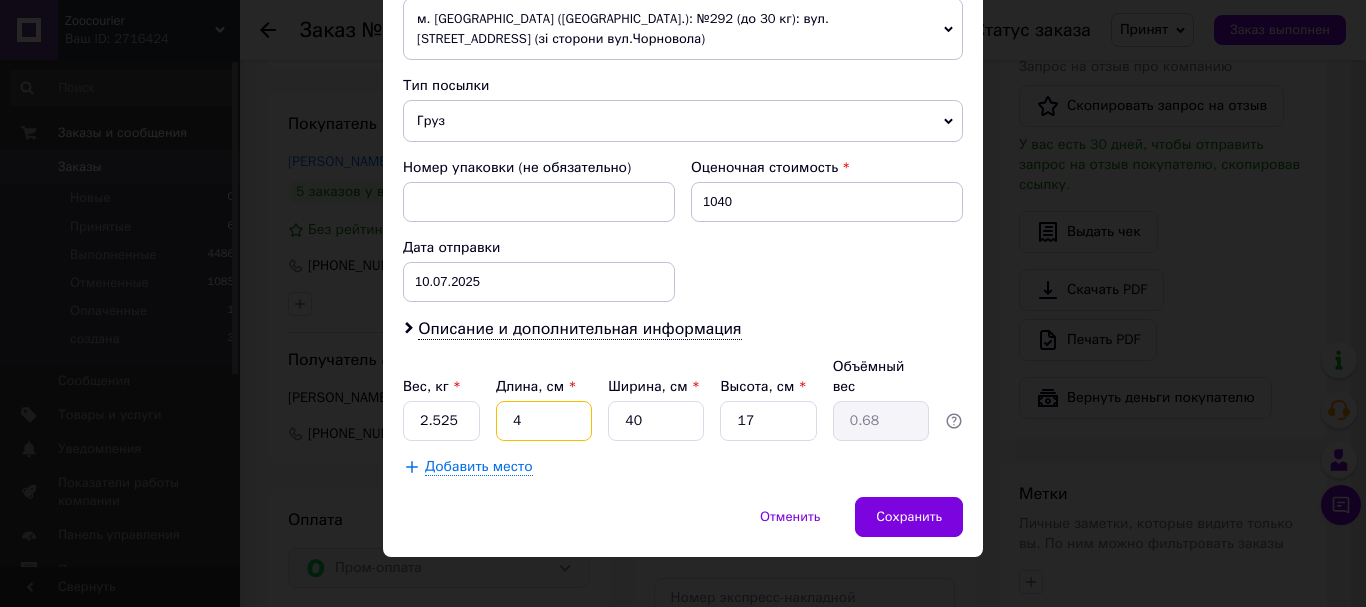 type on "42" 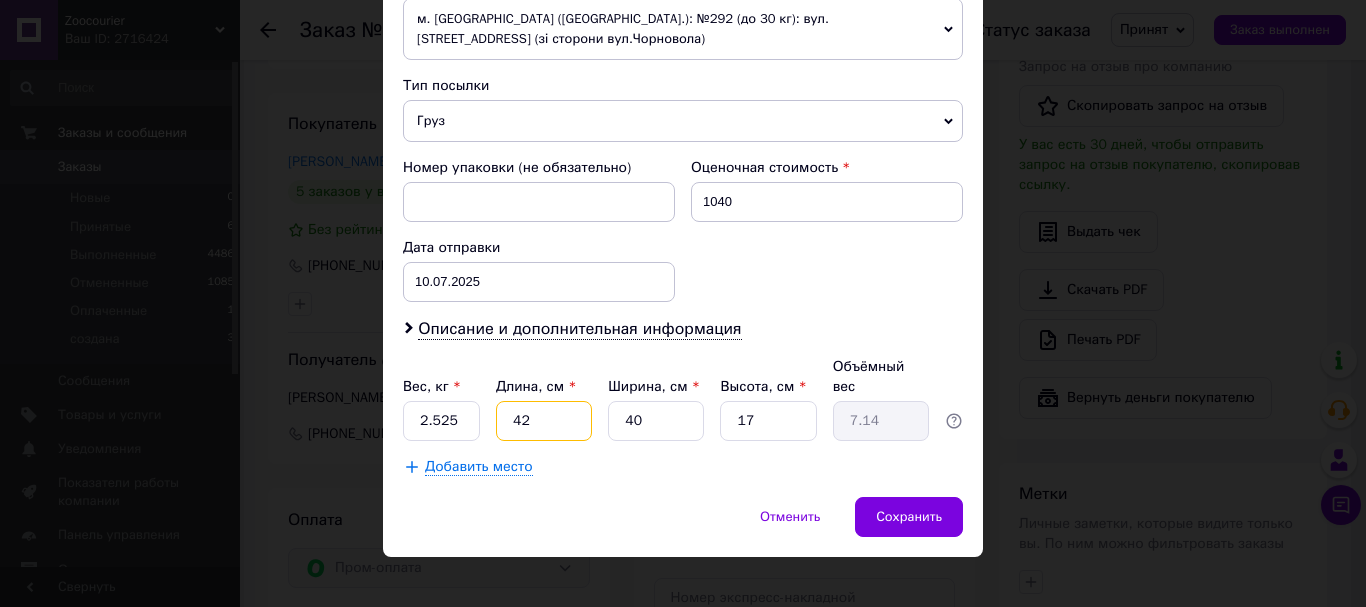 type on "42" 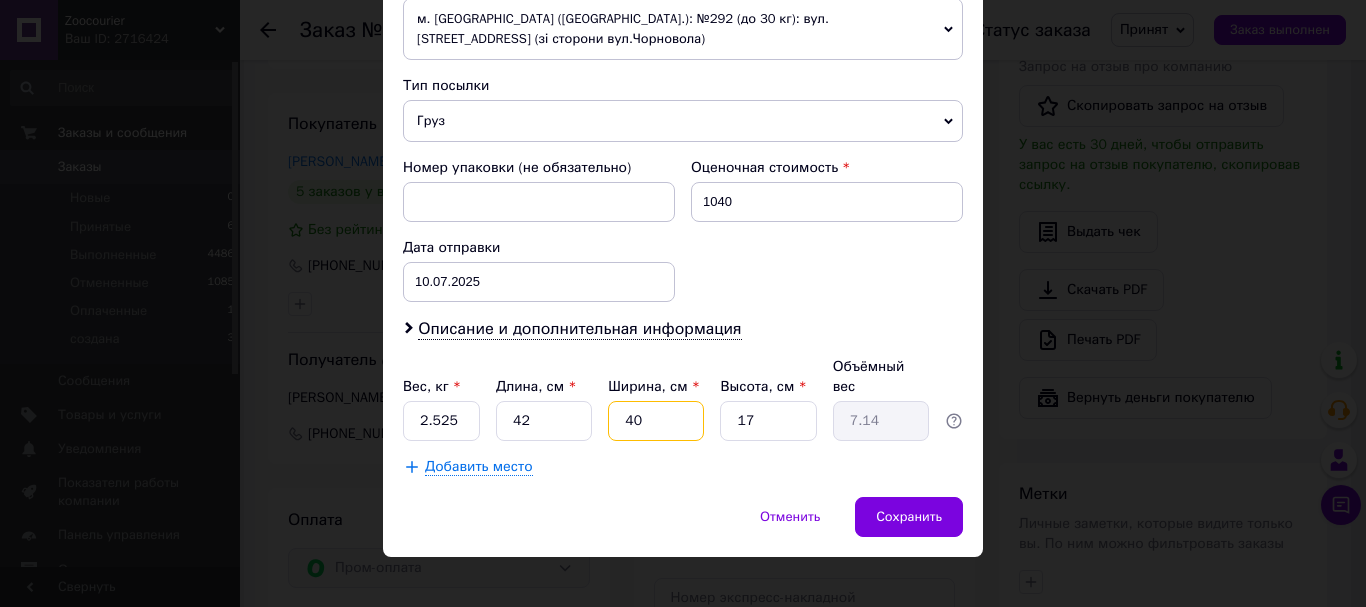 type on "3" 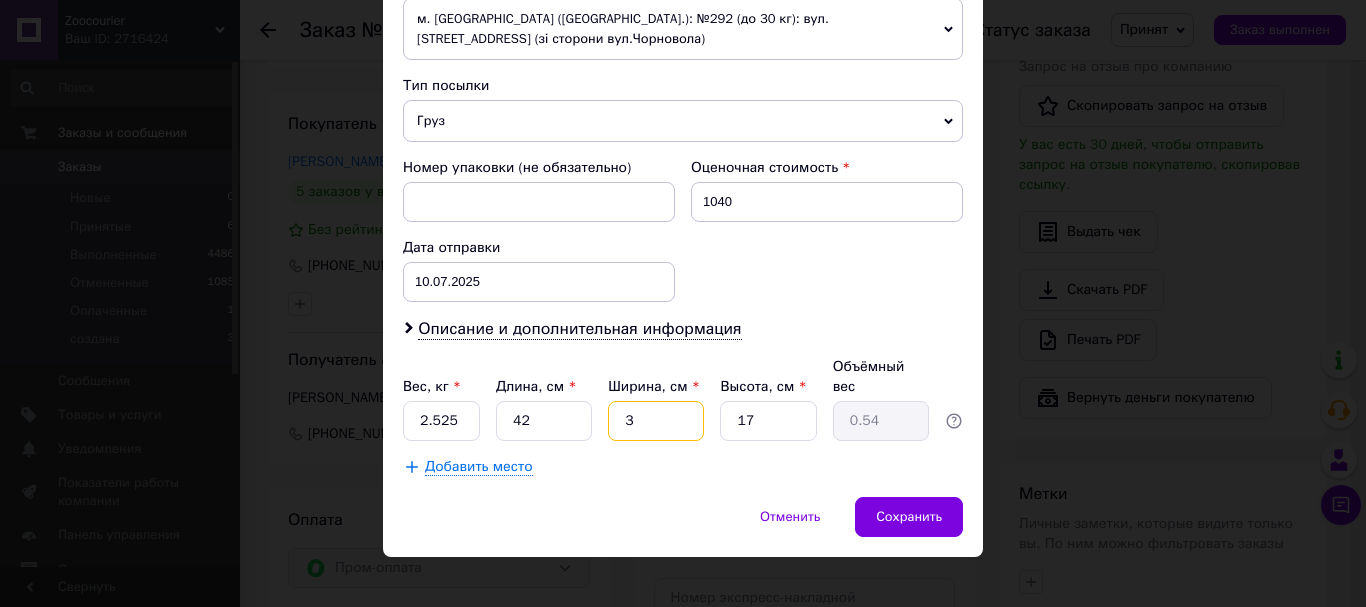 type on "33" 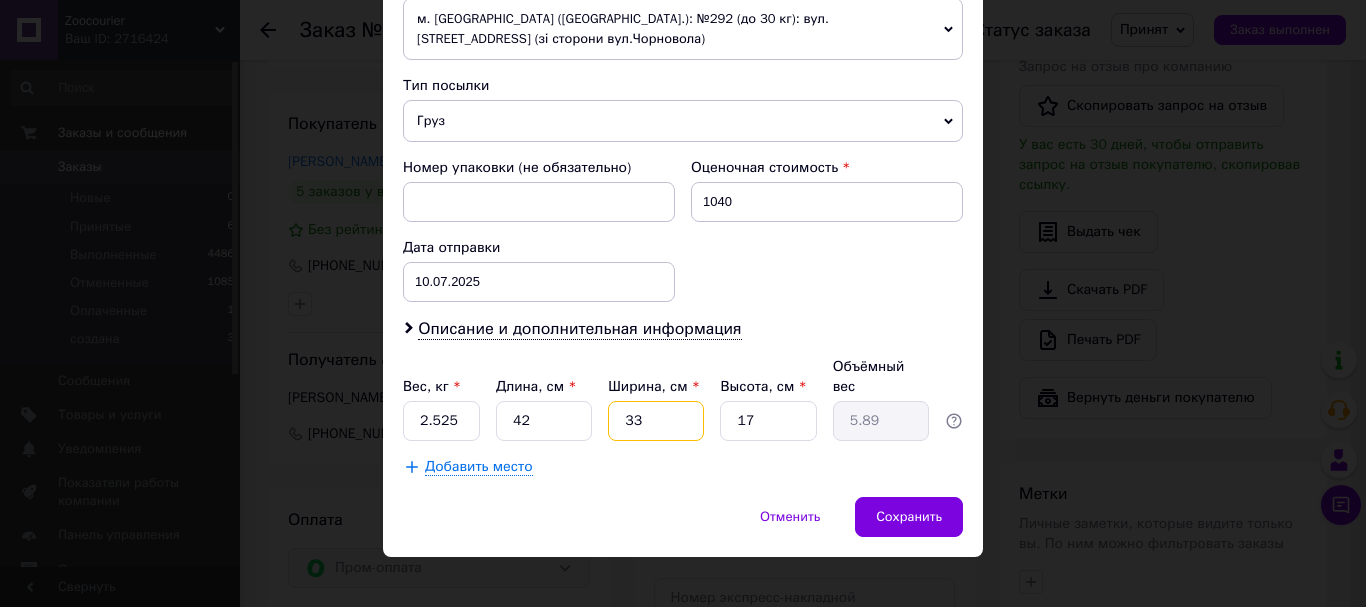 type on "33" 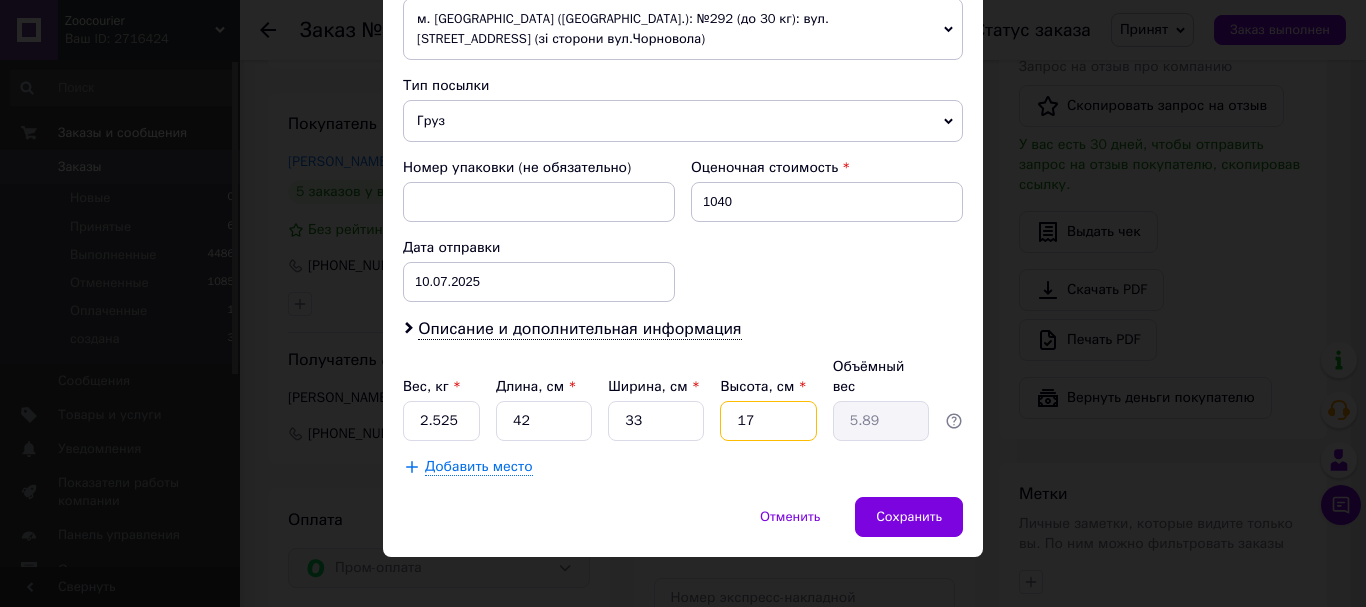 type on "1" 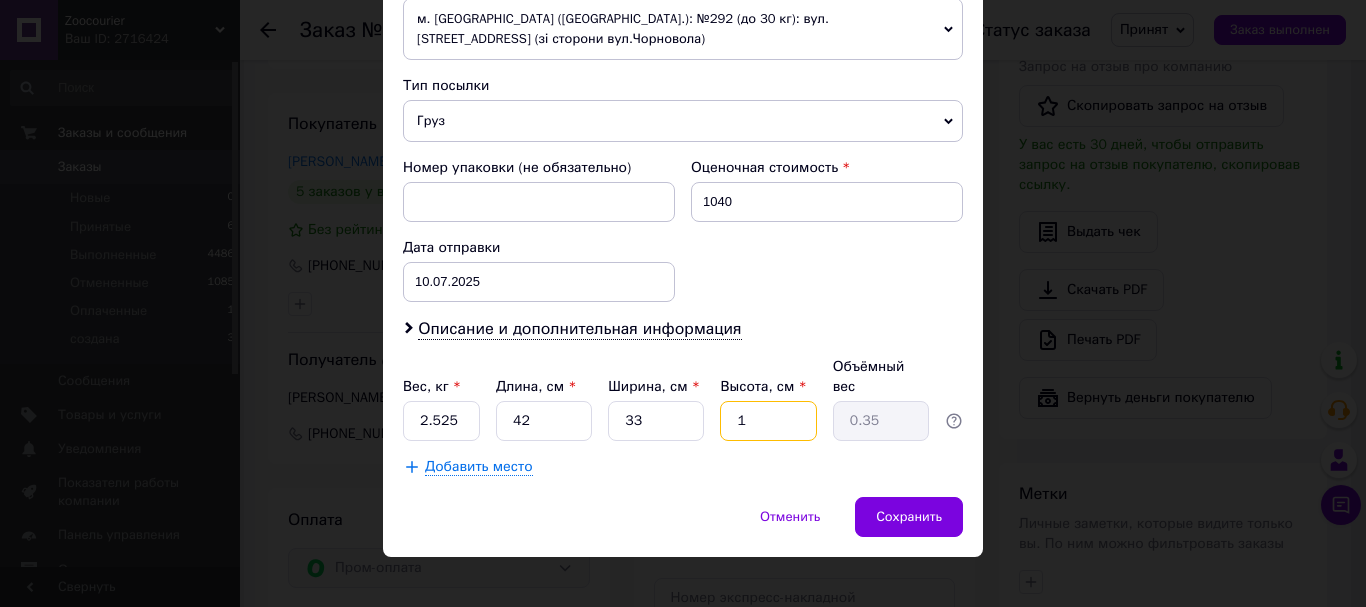 type on "19" 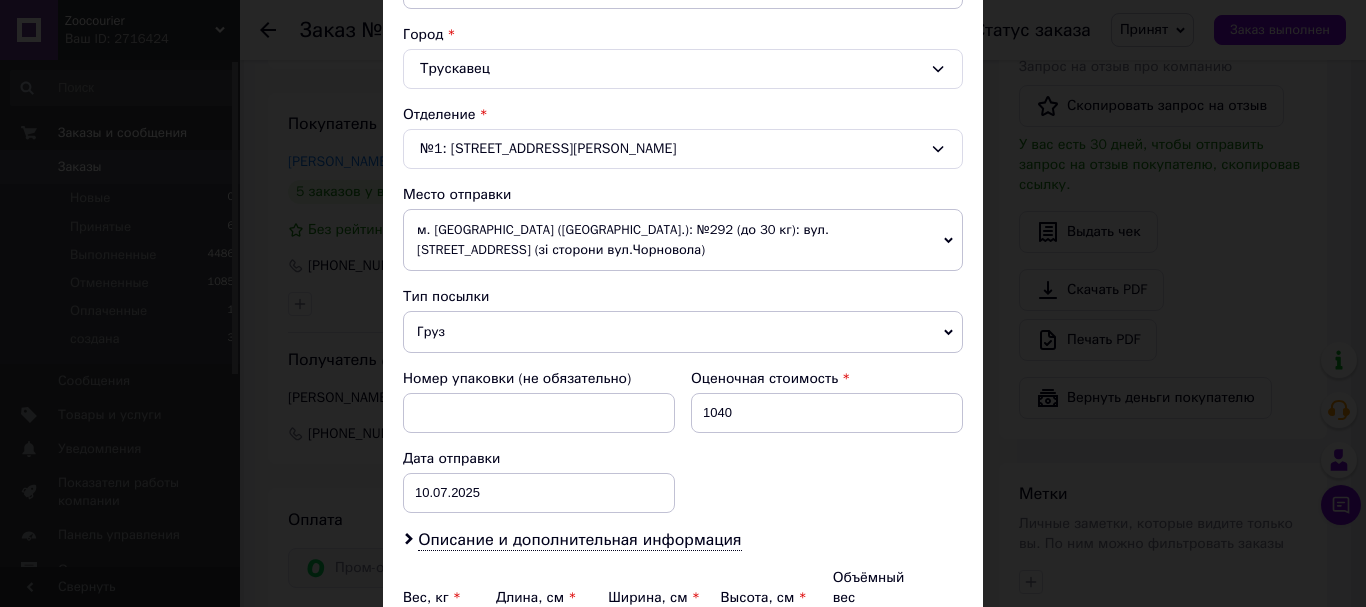 scroll, scrollTop: 441, scrollLeft: 0, axis: vertical 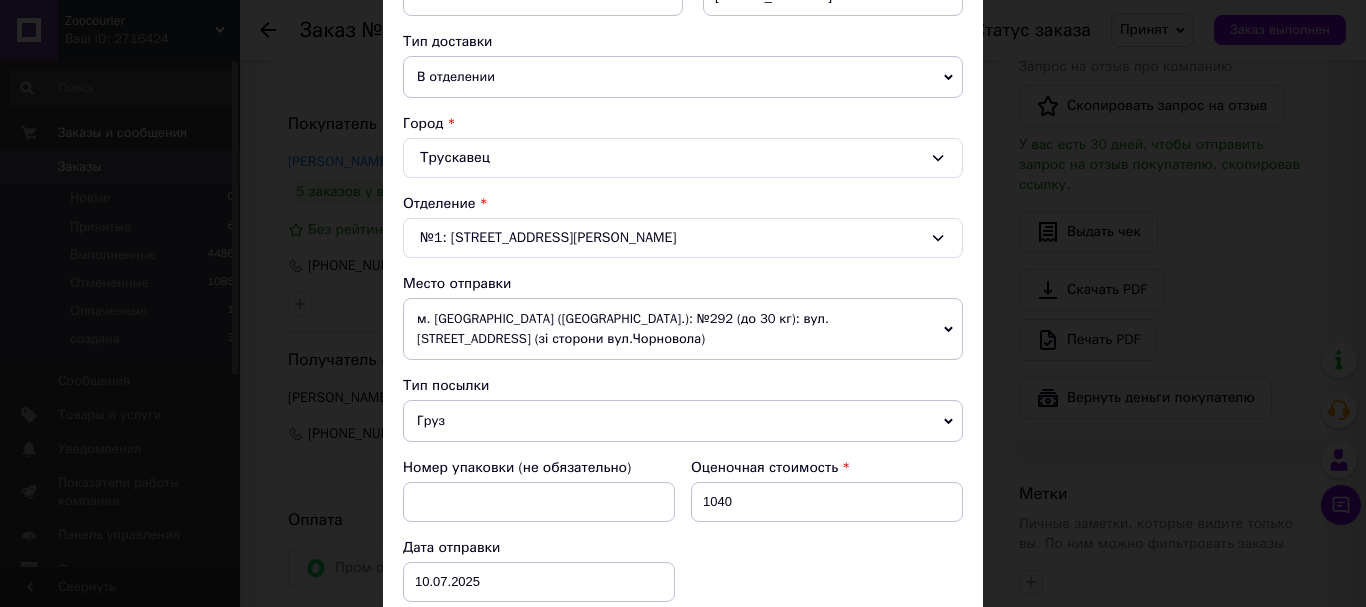 type on "19" 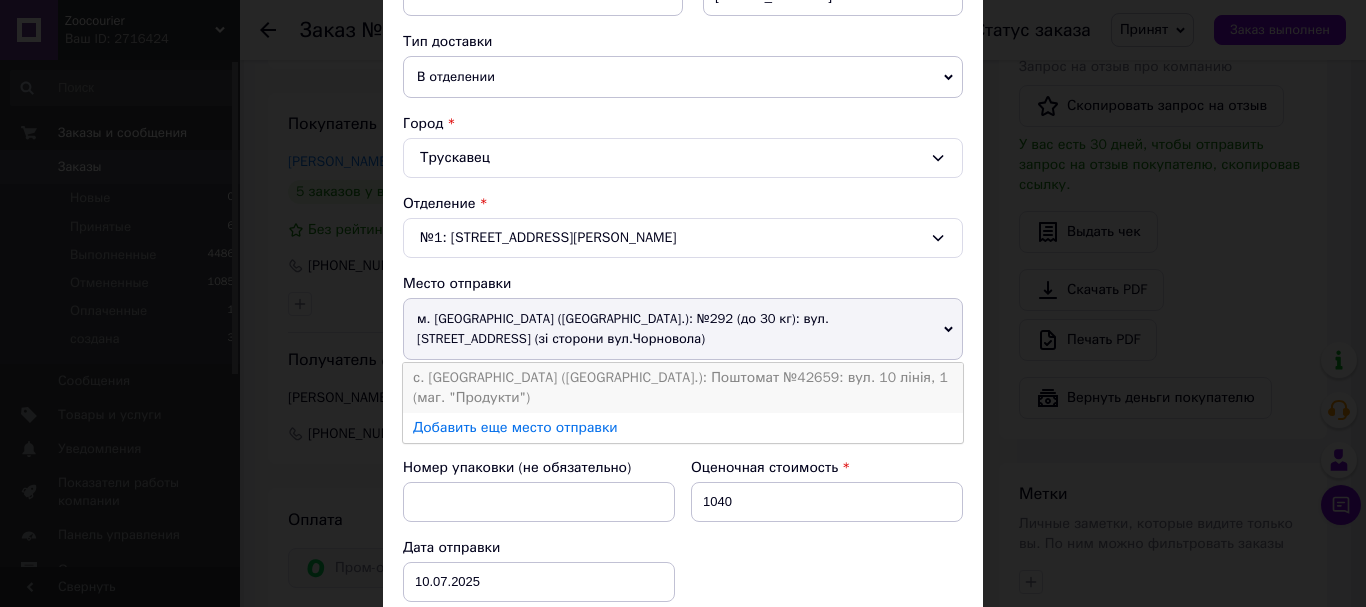 click on "с. Раківка (Київська обл.): Поштомат №42659: вул. 10 лінія, 1 (маг. "Продукти")" at bounding box center (683, 388) 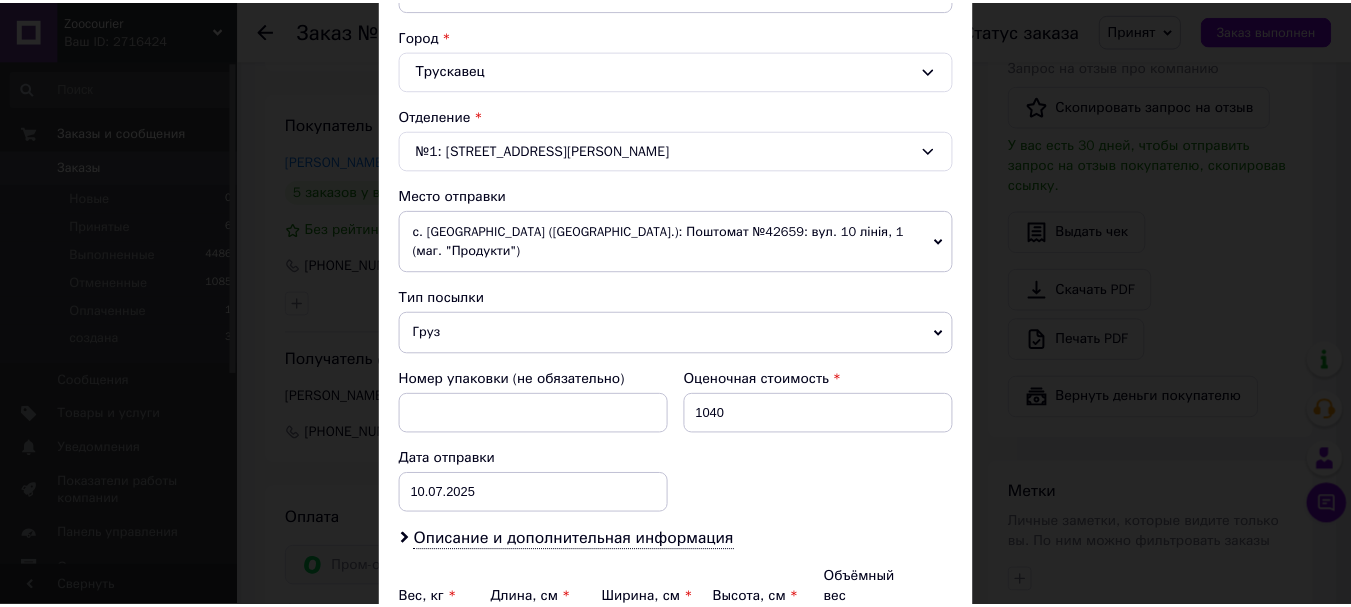 scroll, scrollTop: 721, scrollLeft: 0, axis: vertical 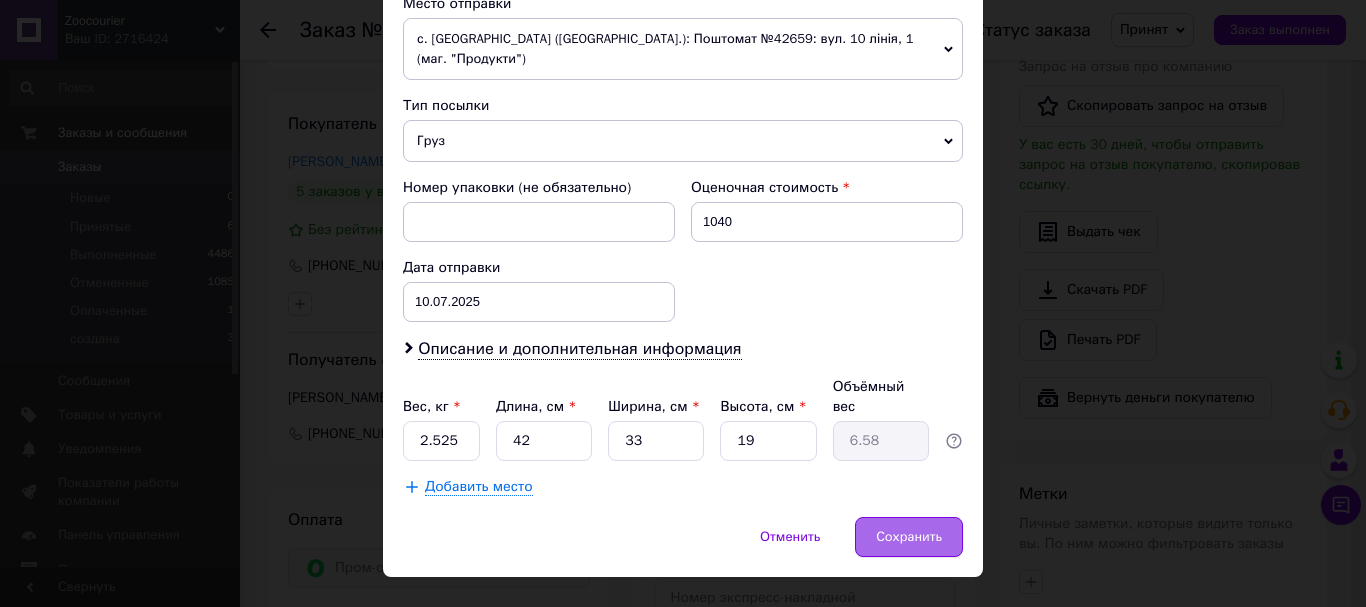 drag, startPoint x: 884, startPoint y: 495, endPoint x: 871, endPoint y: 499, distance: 13.601471 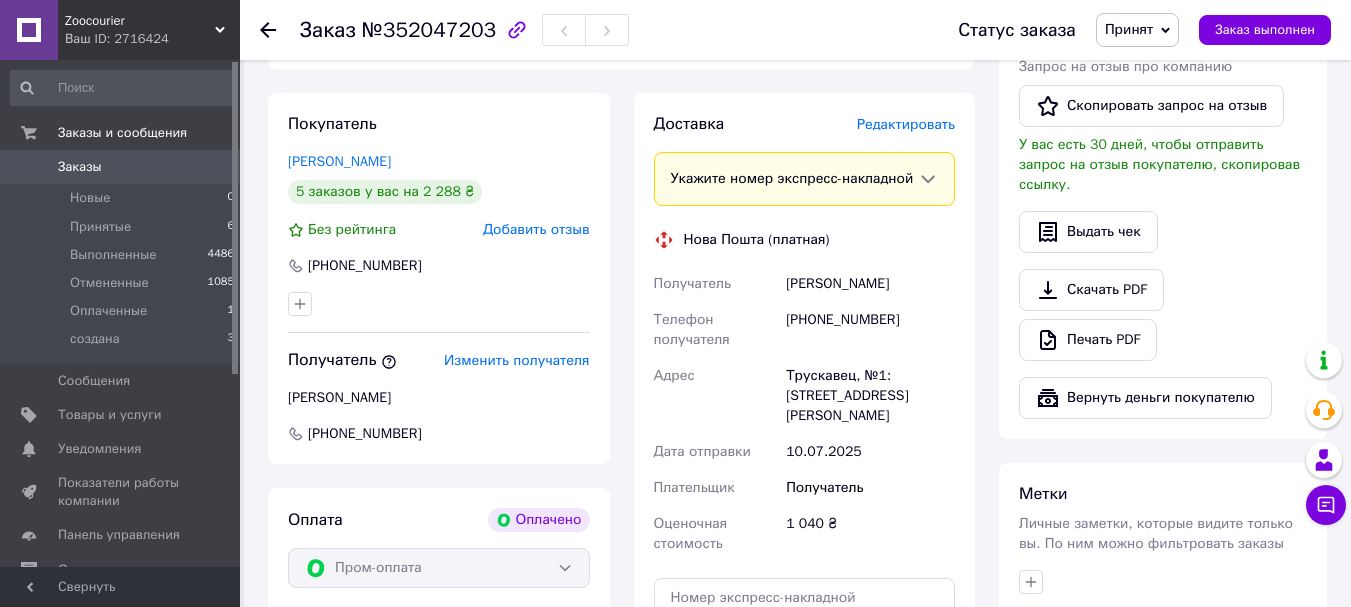 click 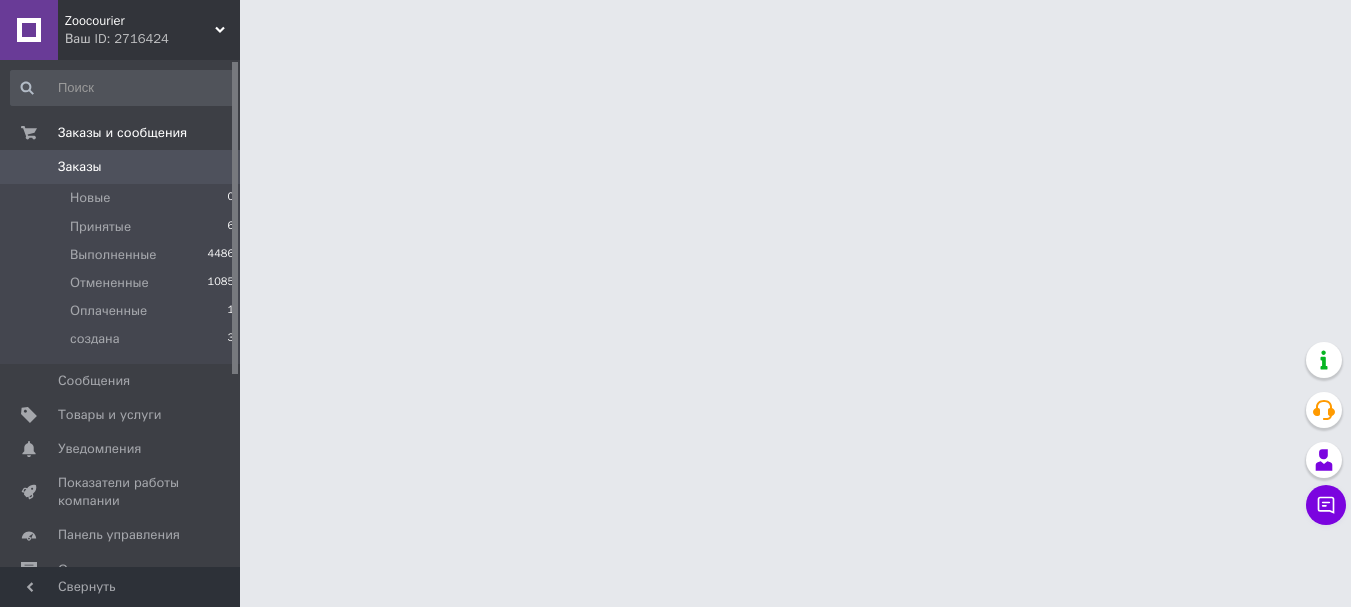 scroll, scrollTop: 0, scrollLeft: 0, axis: both 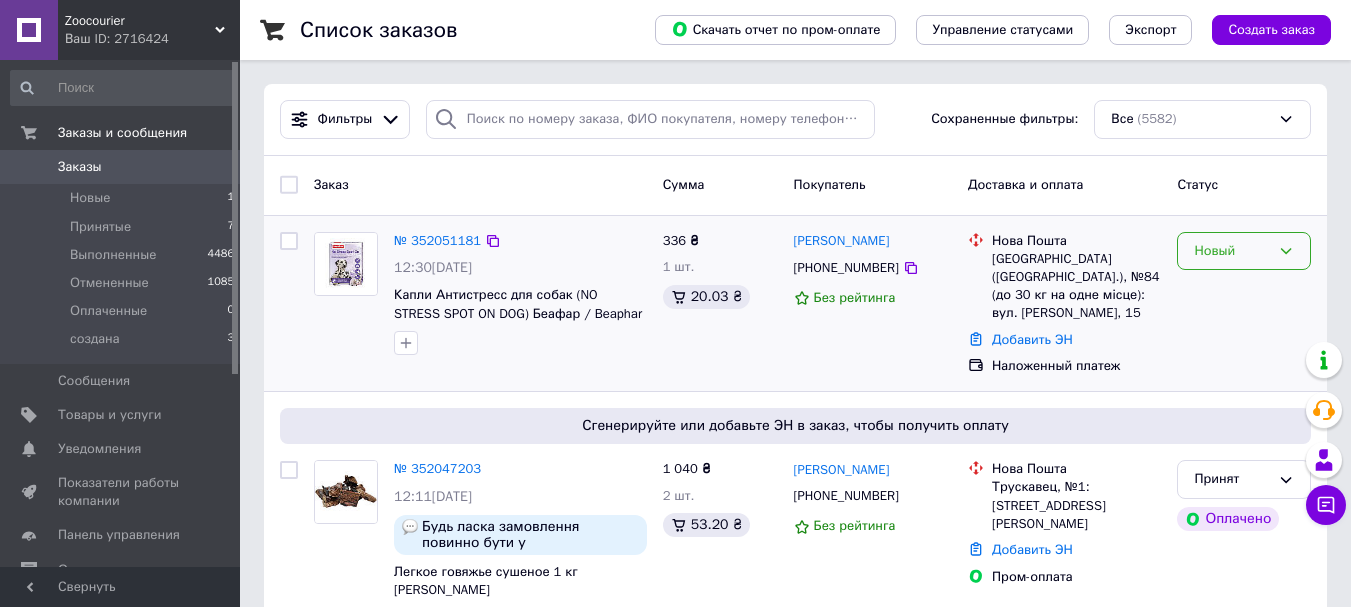drag, startPoint x: 1280, startPoint y: 249, endPoint x: 1270, endPoint y: 262, distance: 16.40122 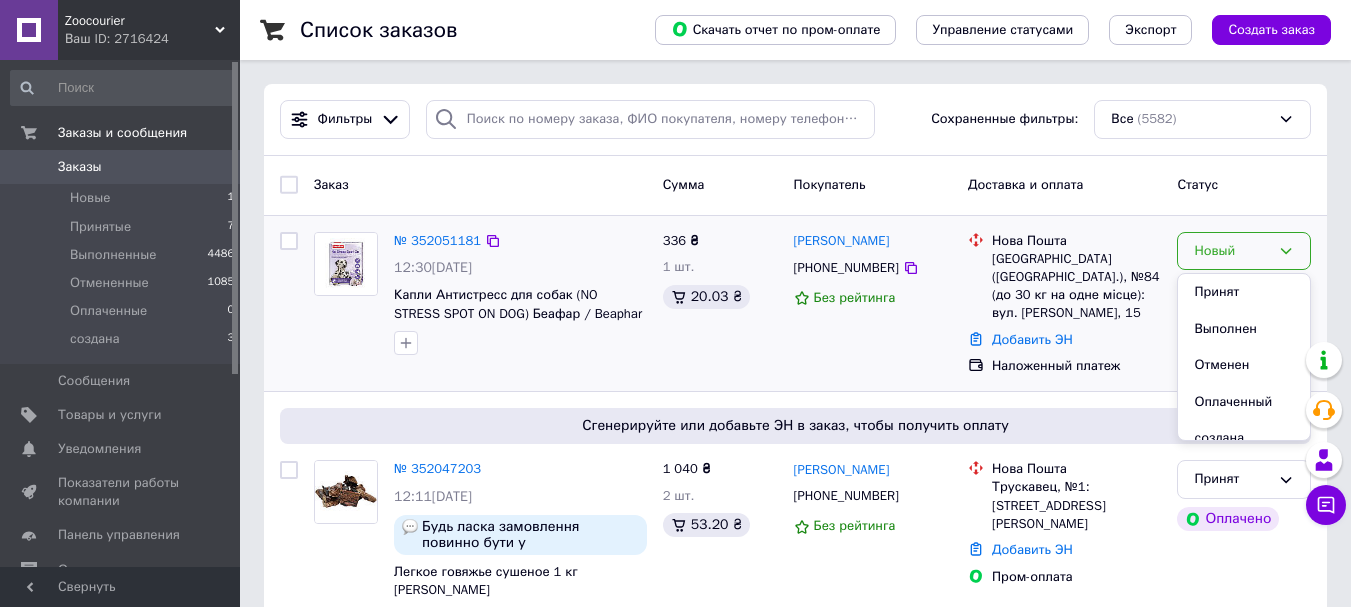 drag, startPoint x: 1204, startPoint y: 296, endPoint x: 1180, endPoint y: 298, distance: 24.083189 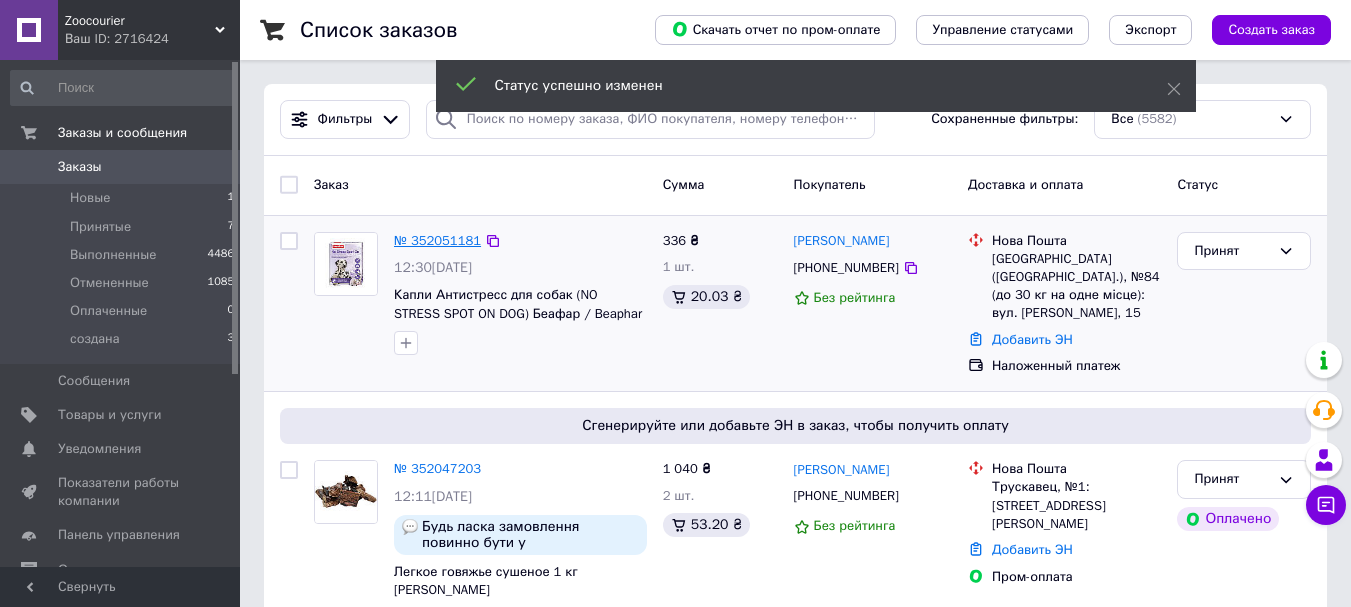click on "№ 352051181" at bounding box center [437, 240] 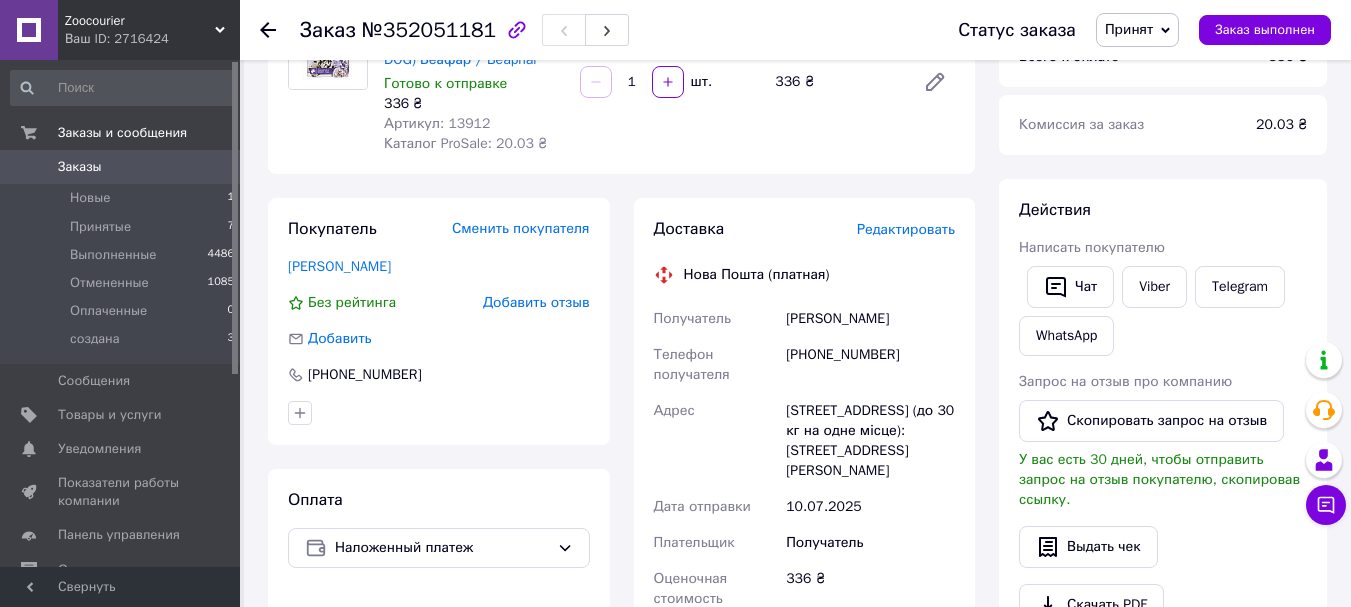 scroll, scrollTop: 0, scrollLeft: 0, axis: both 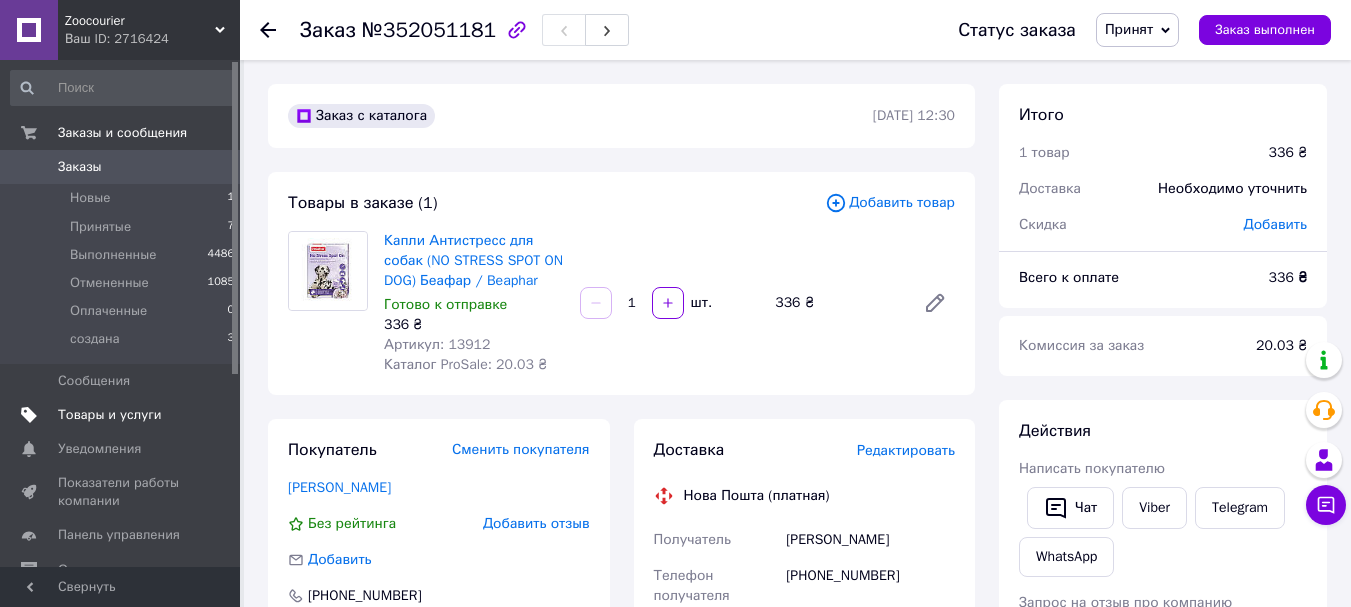 click on "Товары и услуги" at bounding box center (110, 415) 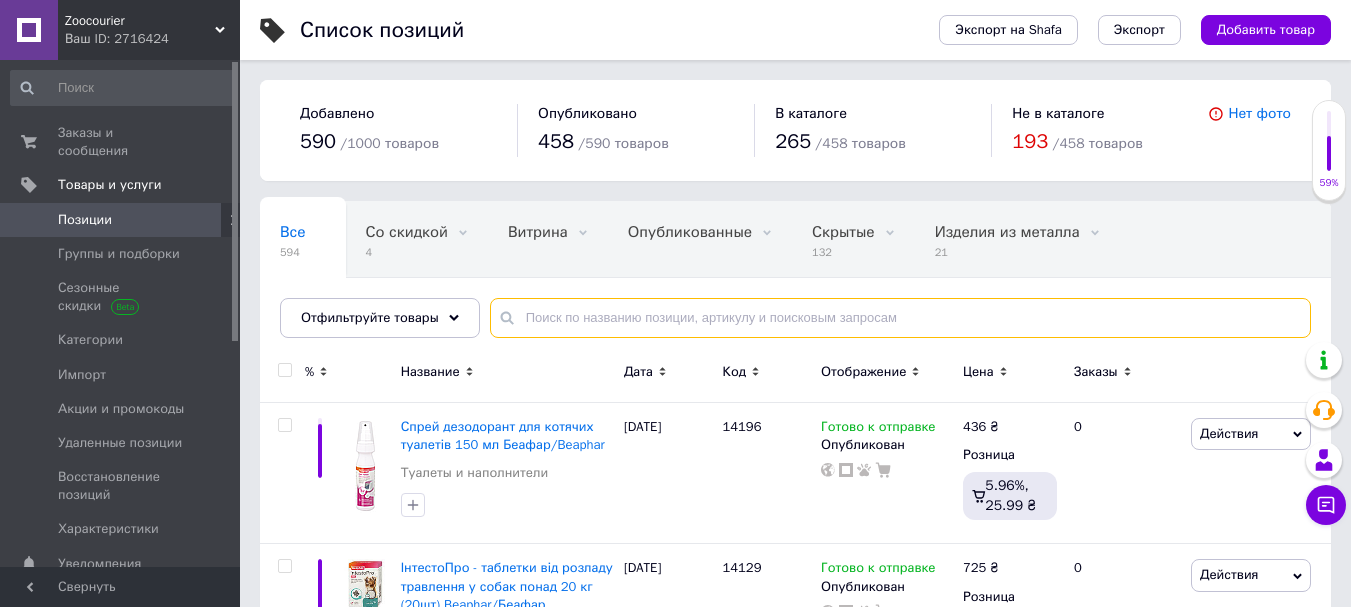 click at bounding box center [900, 318] 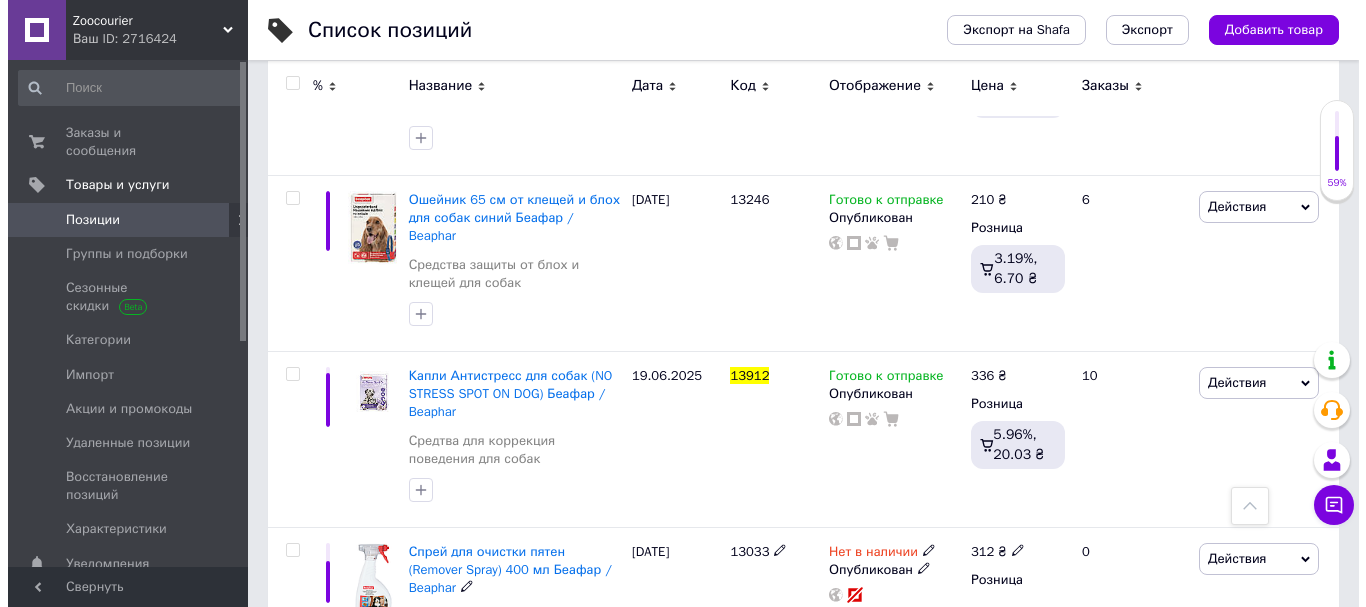 scroll, scrollTop: 0, scrollLeft: 0, axis: both 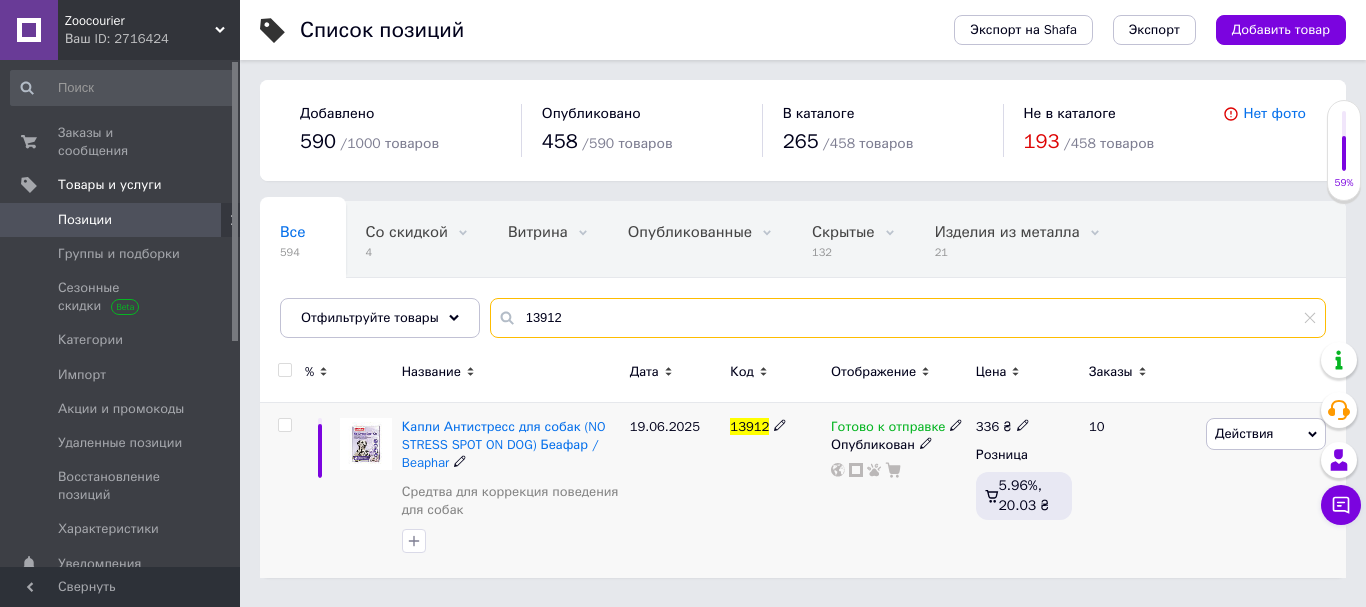 type on "13912" 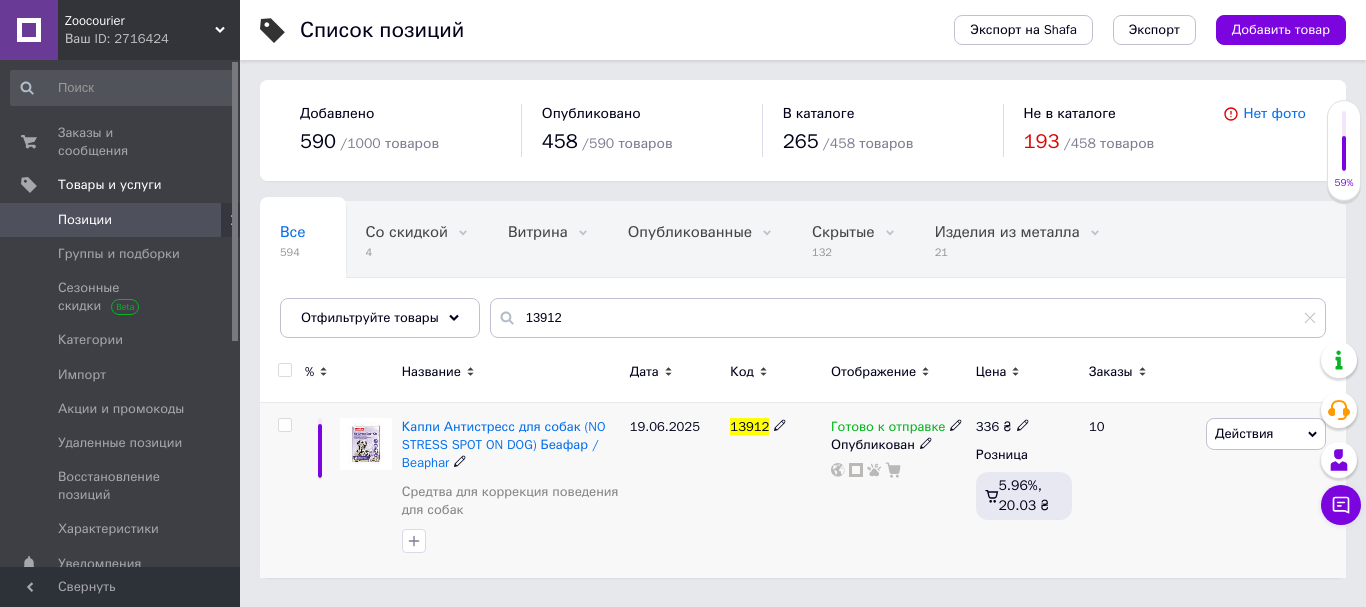 click 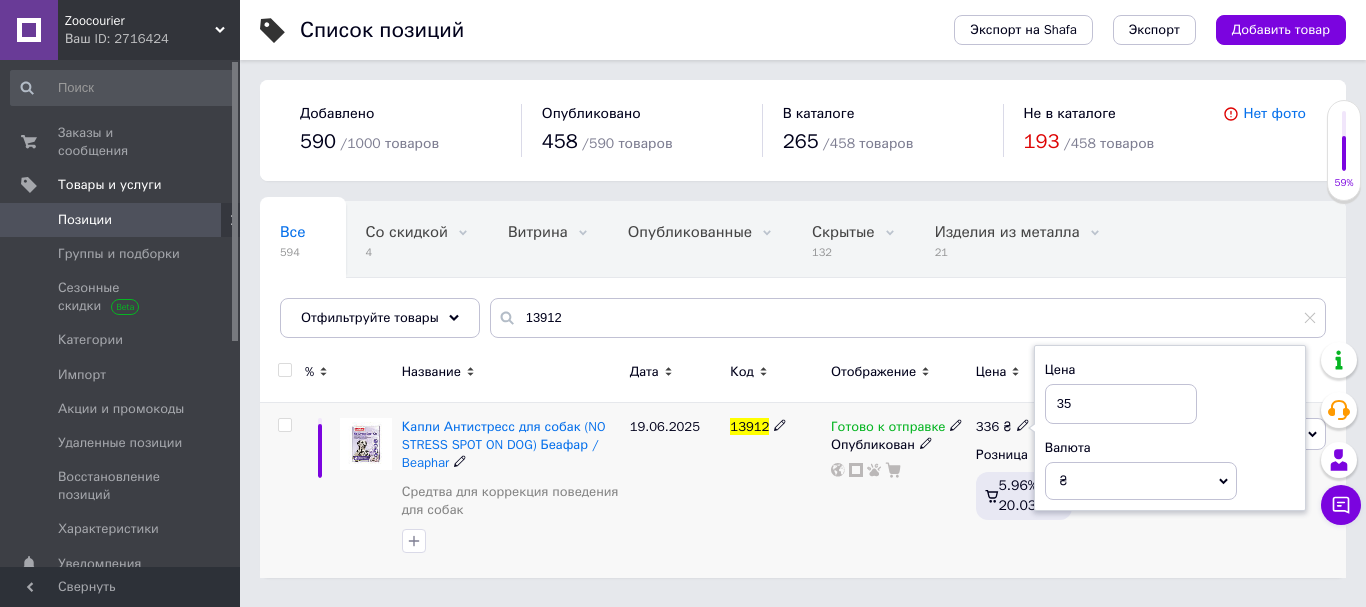 type on "355" 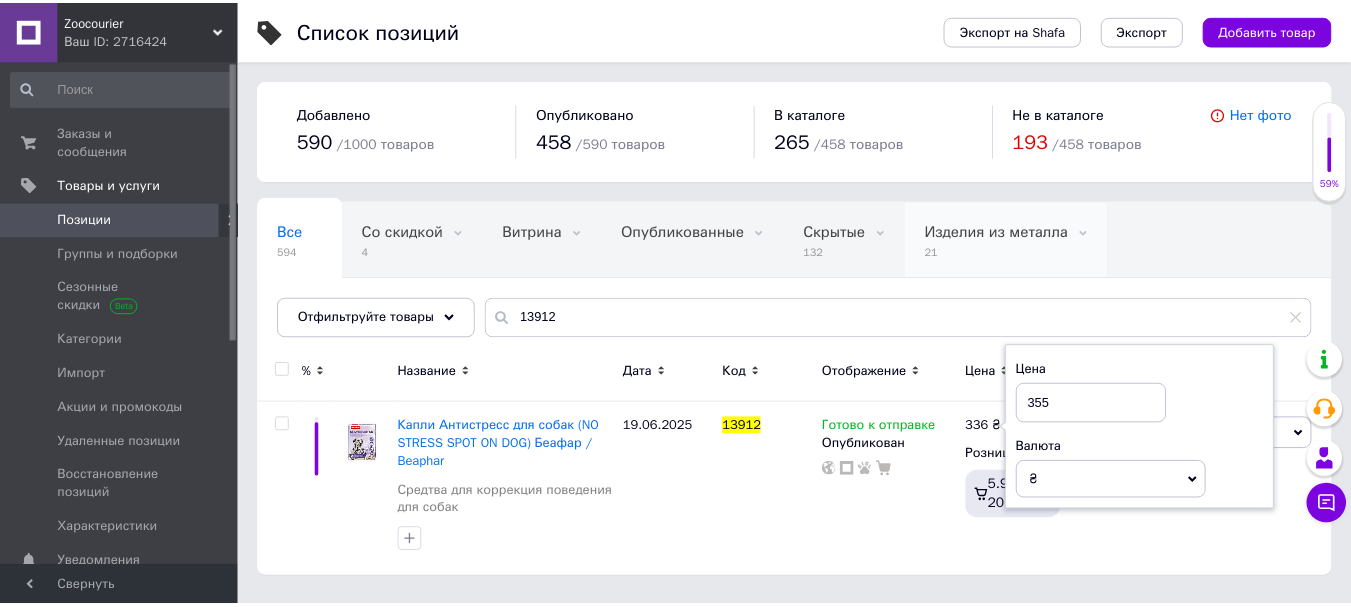 scroll, scrollTop: 0, scrollLeft: 90, axis: horizontal 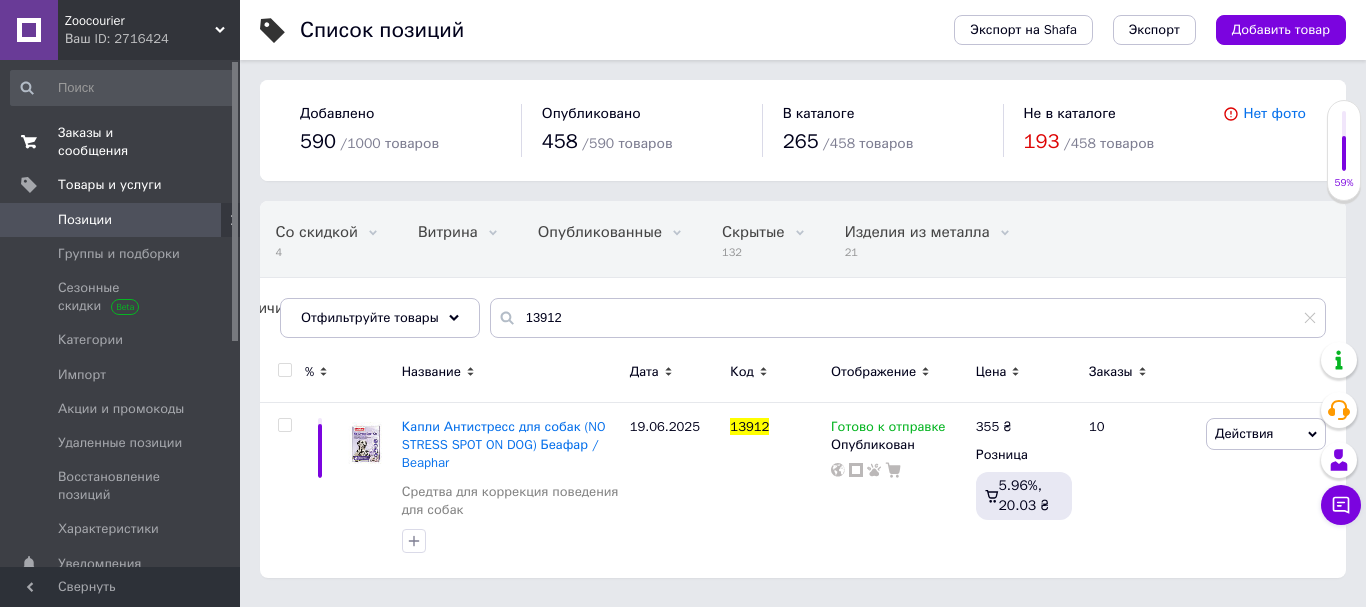click on "Заказы и сообщения" at bounding box center (121, 142) 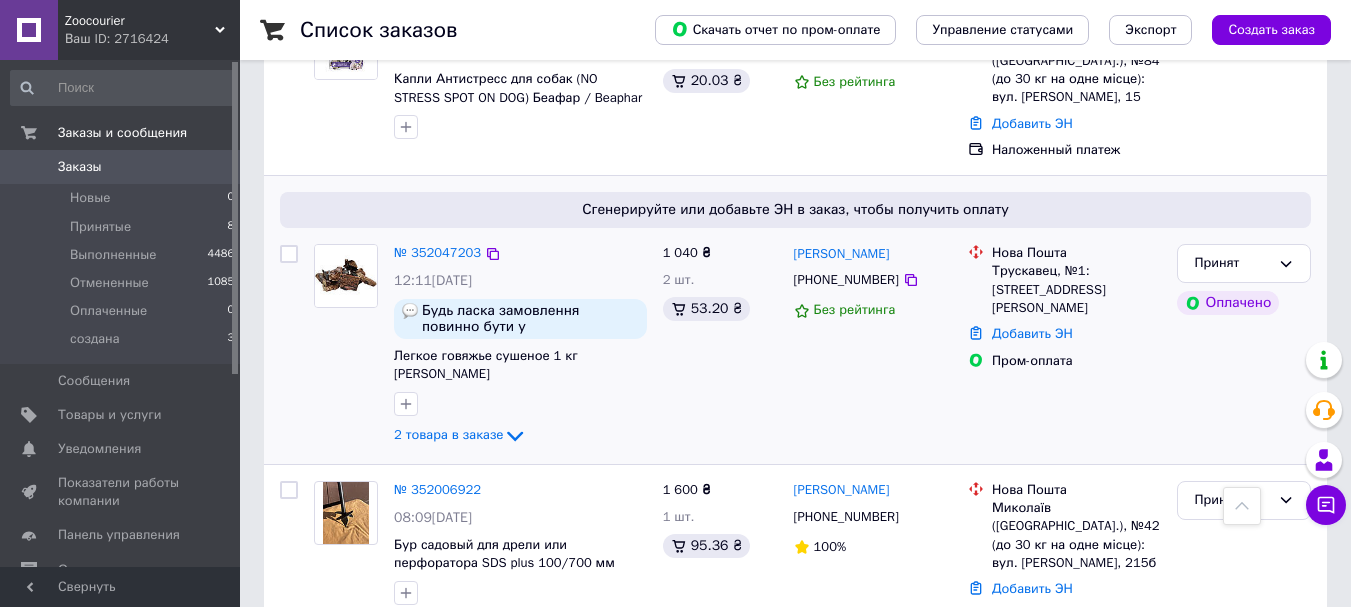 scroll, scrollTop: 200, scrollLeft: 0, axis: vertical 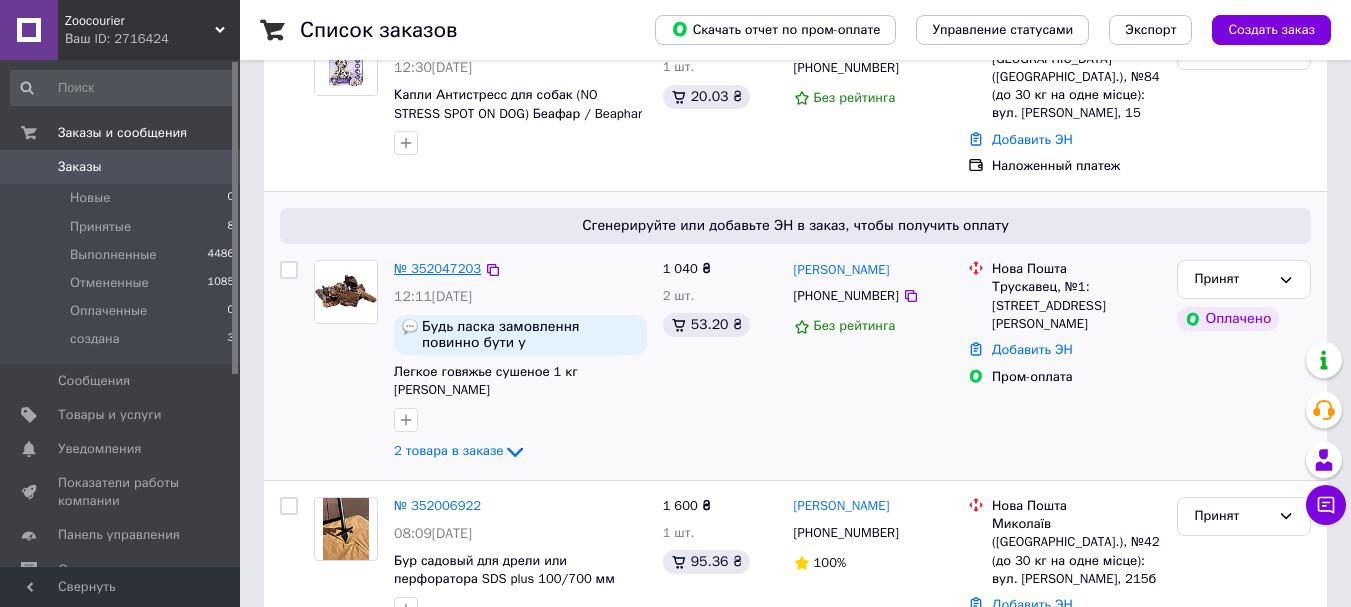 click on "№ 352047203" at bounding box center (437, 268) 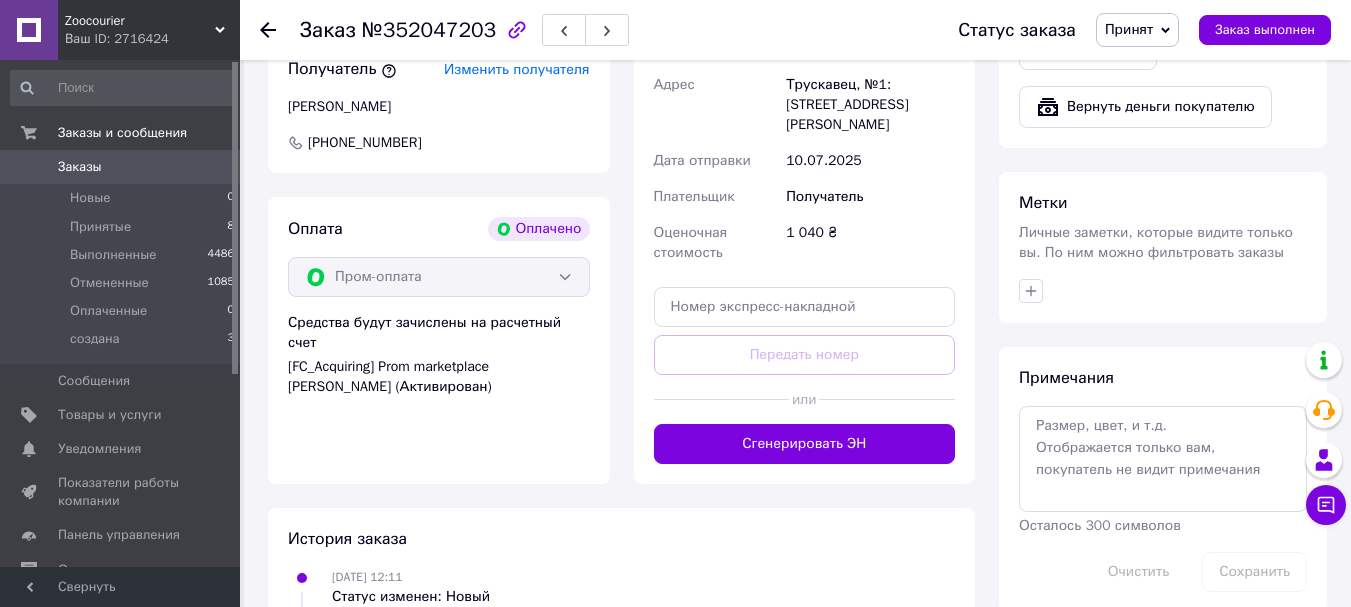 scroll, scrollTop: 1400, scrollLeft: 0, axis: vertical 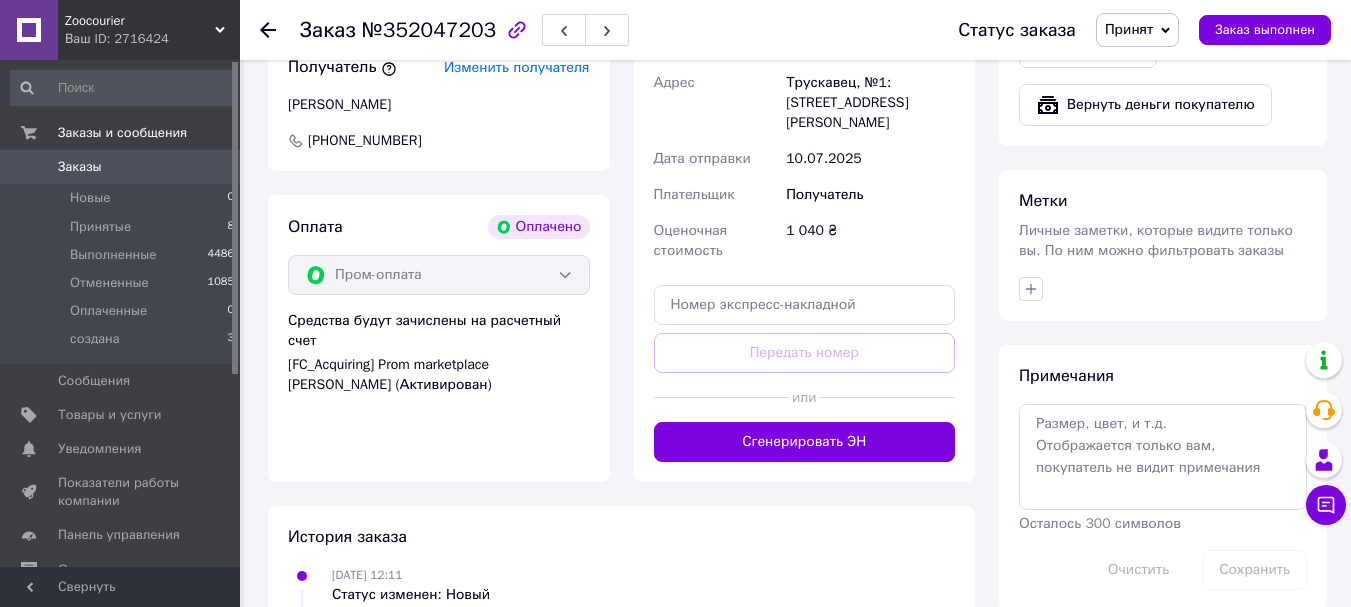 click on "Сгенерировать ЭН" at bounding box center [805, 442] 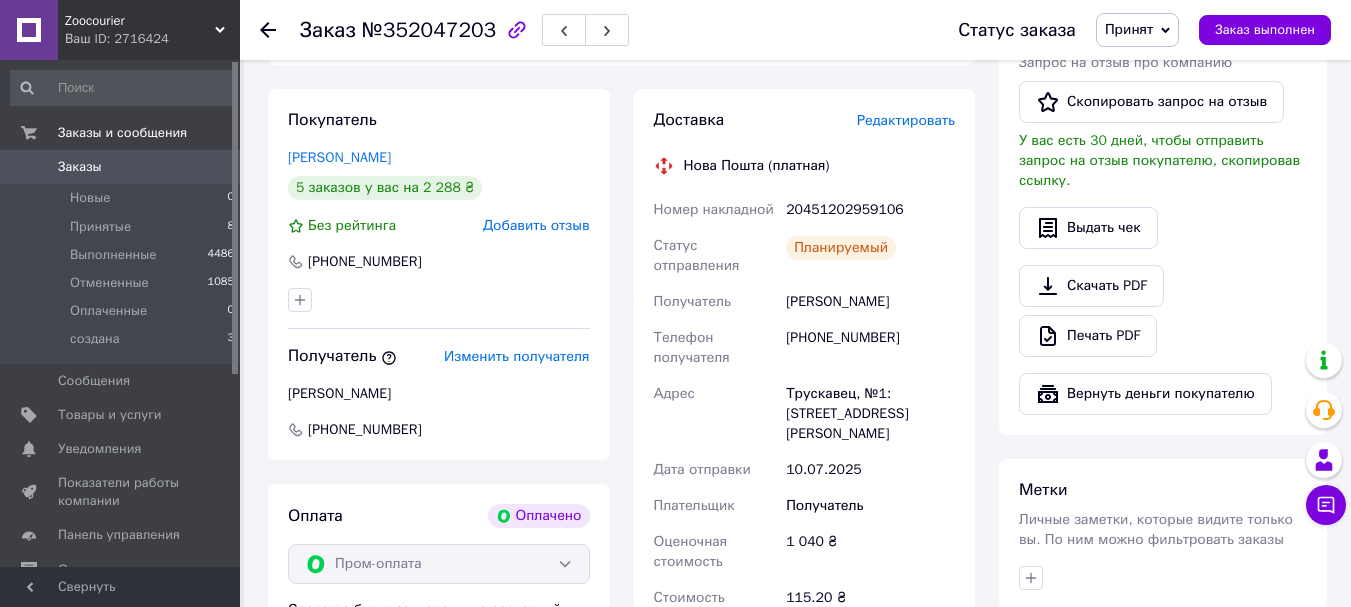 scroll, scrollTop: 1075, scrollLeft: 0, axis: vertical 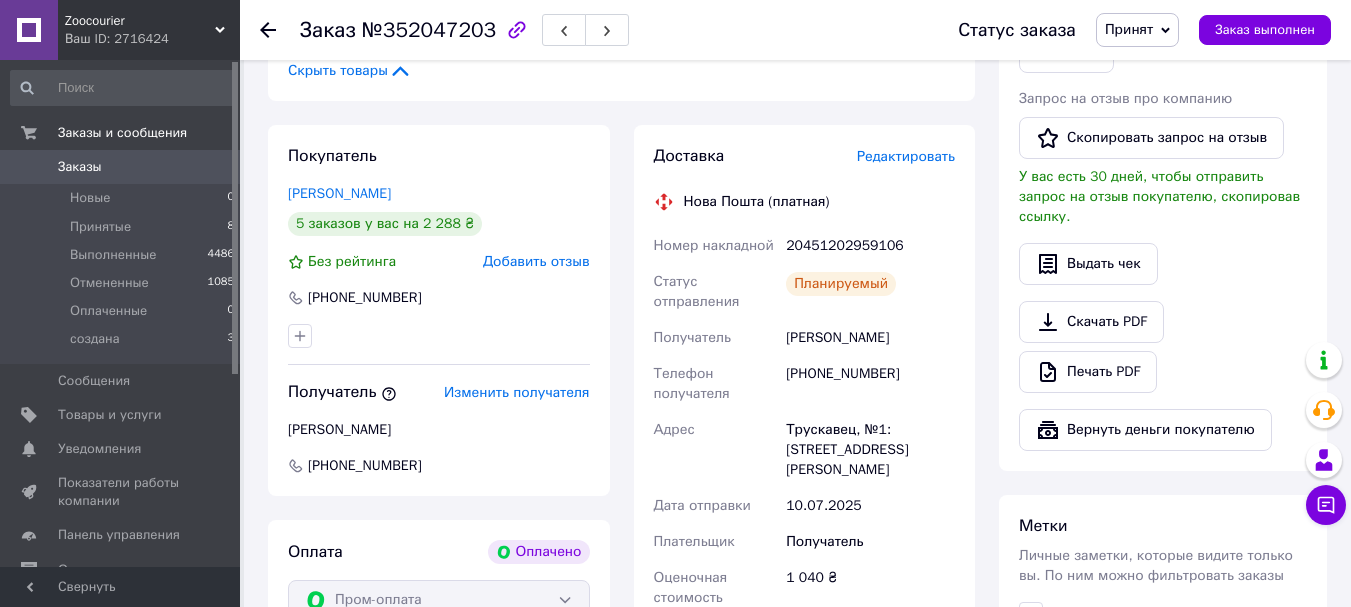 click on "Принят" at bounding box center [1137, 30] 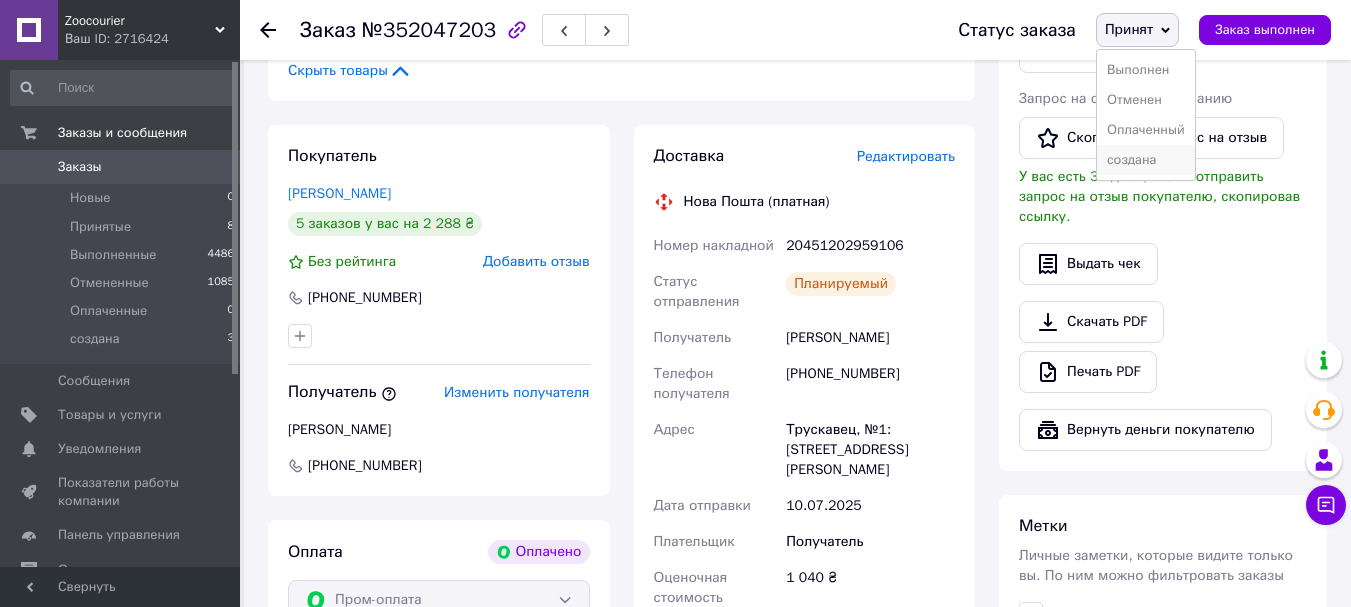 click on "создана" at bounding box center (1146, 160) 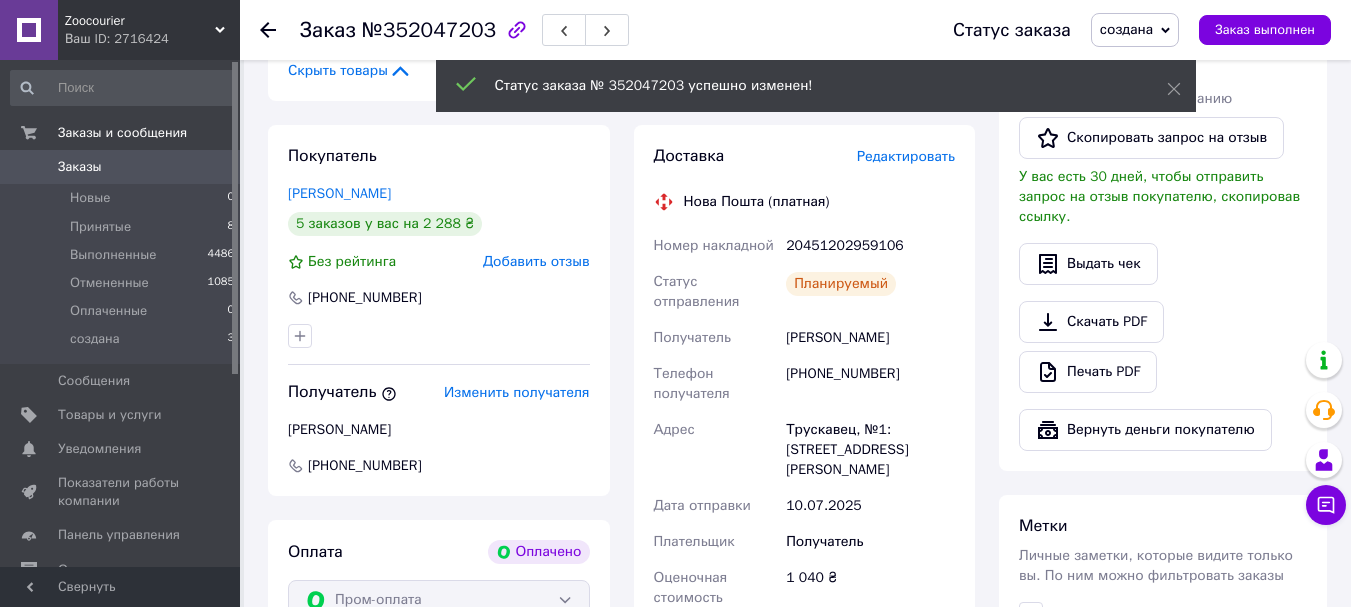 click 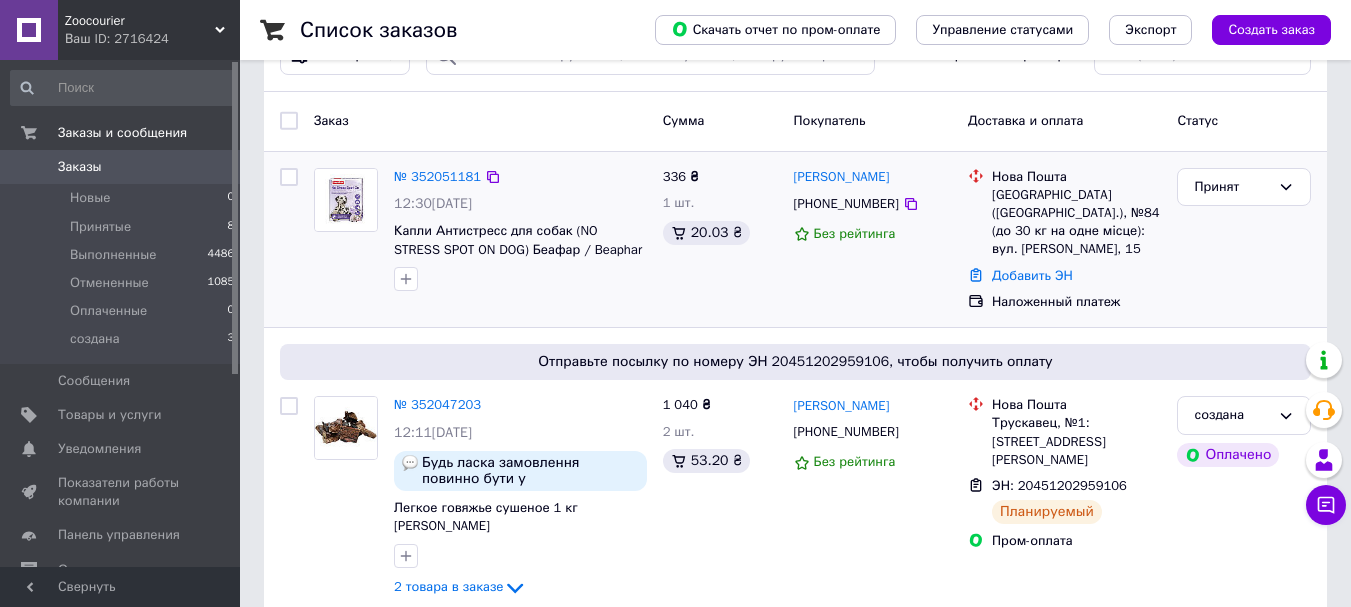 scroll, scrollTop: 100, scrollLeft: 0, axis: vertical 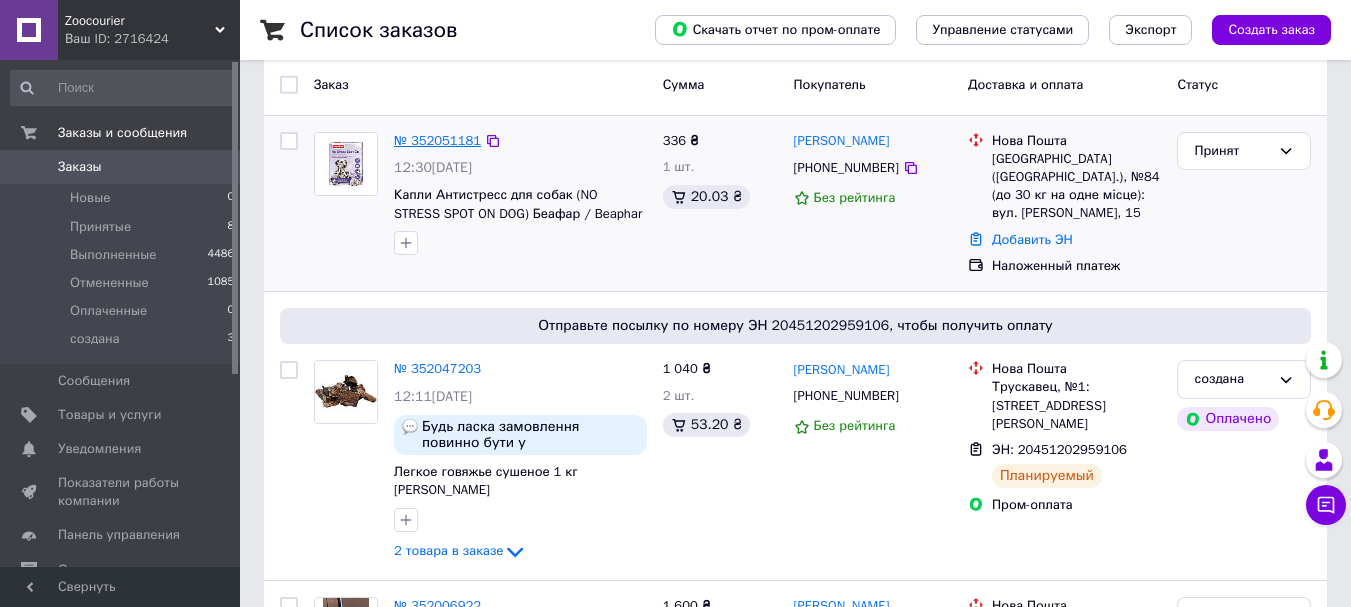 click on "№ 352051181" at bounding box center (437, 140) 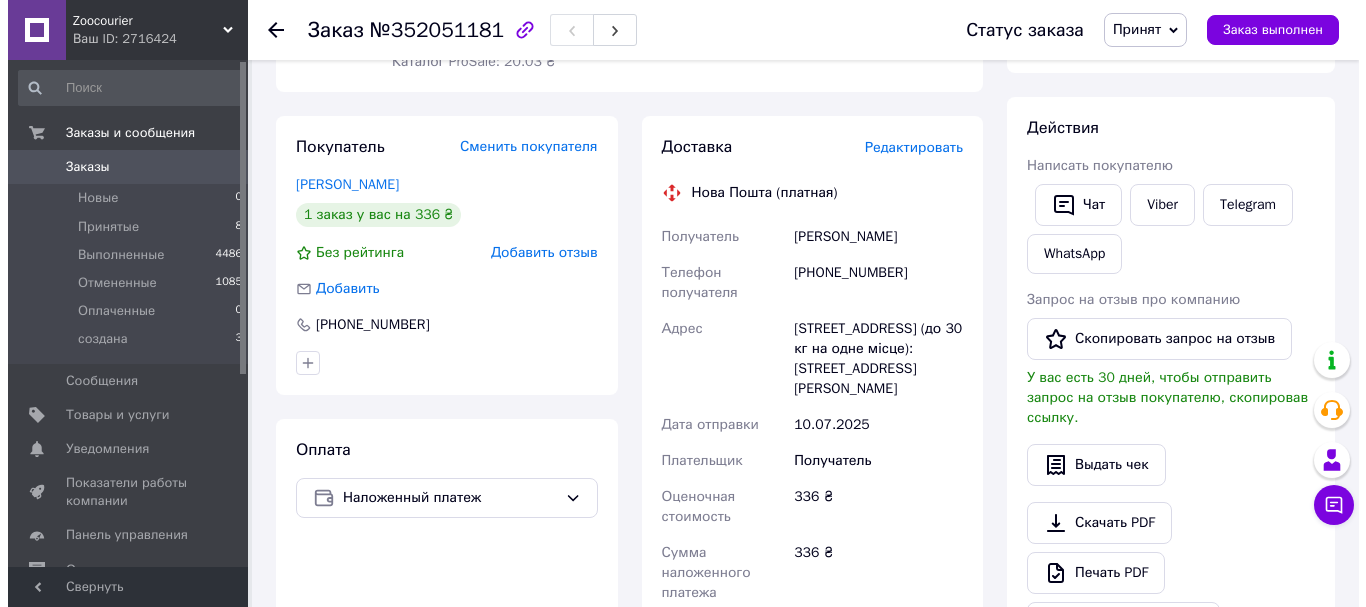 scroll, scrollTop: 300, scrollLeft: 0, axis: vertical 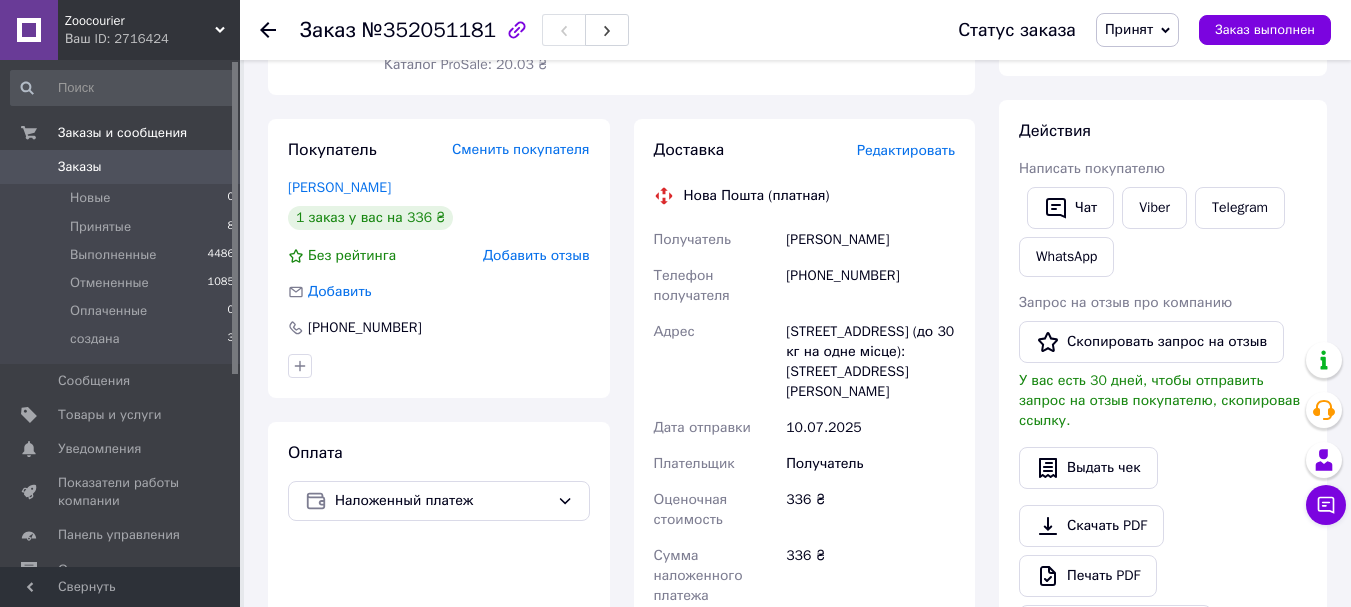 click on "Редактировать" at bounding box center (906, 150) 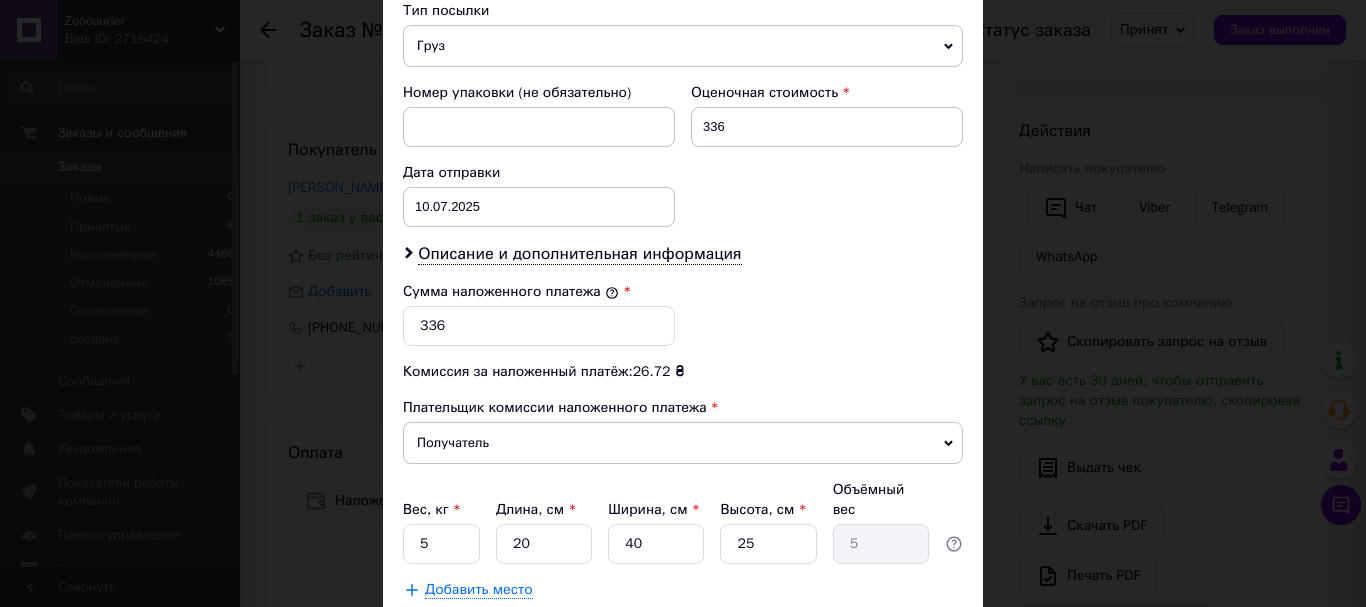 scroll, scrollTop: 939, scrollLeft: 0, axis: vertical 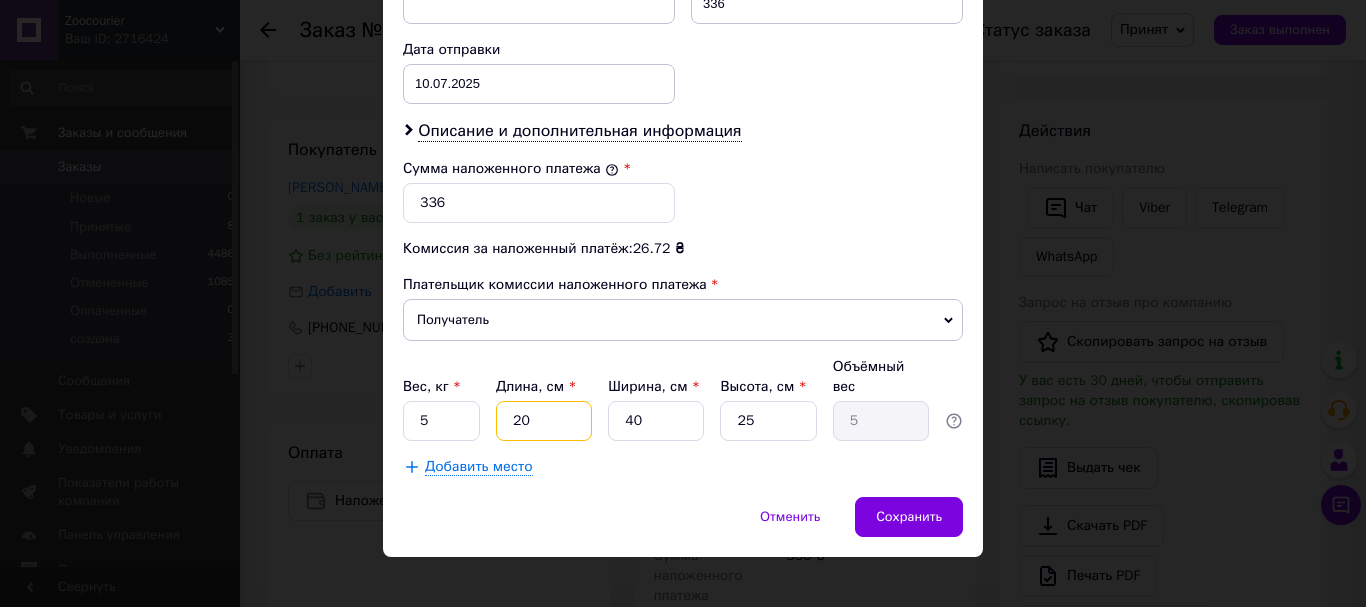 click on "20" at bounding box center (544, 421) 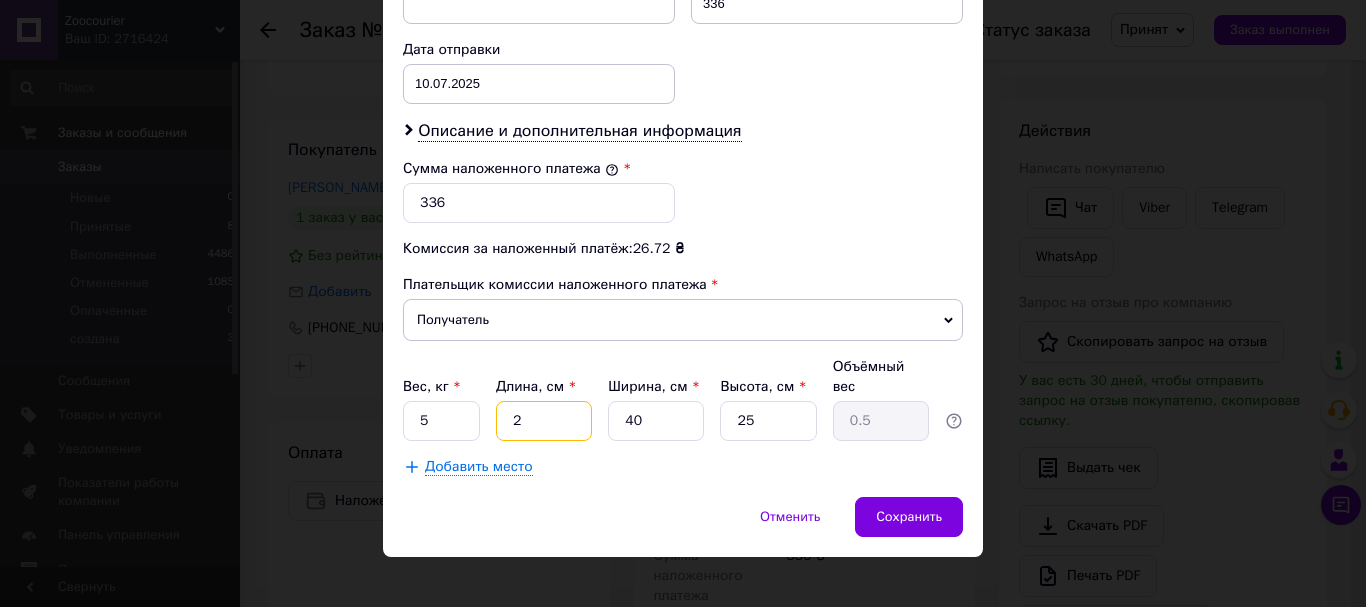 type 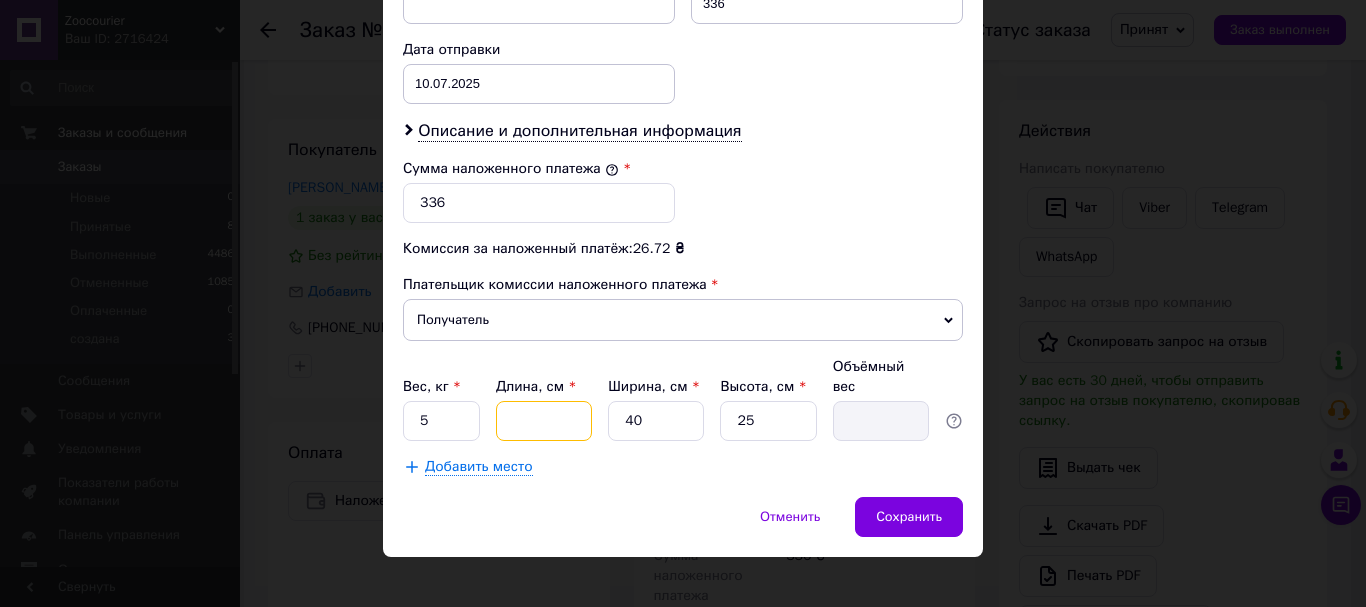 type on "1" 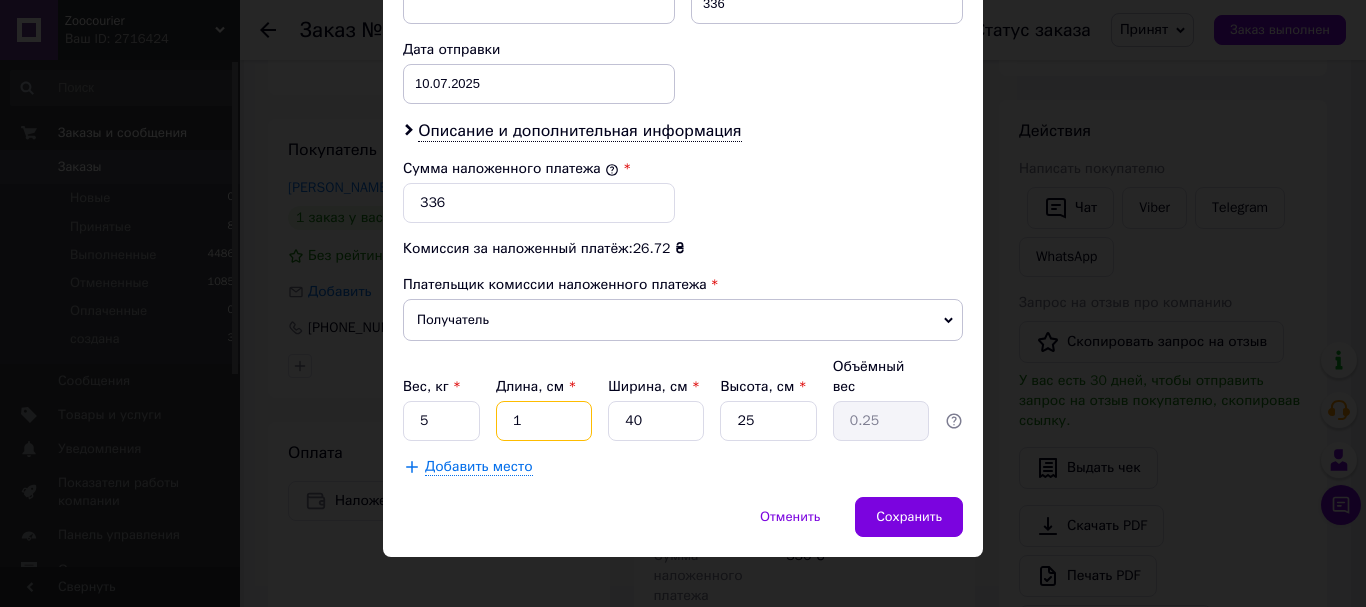 type on "18" 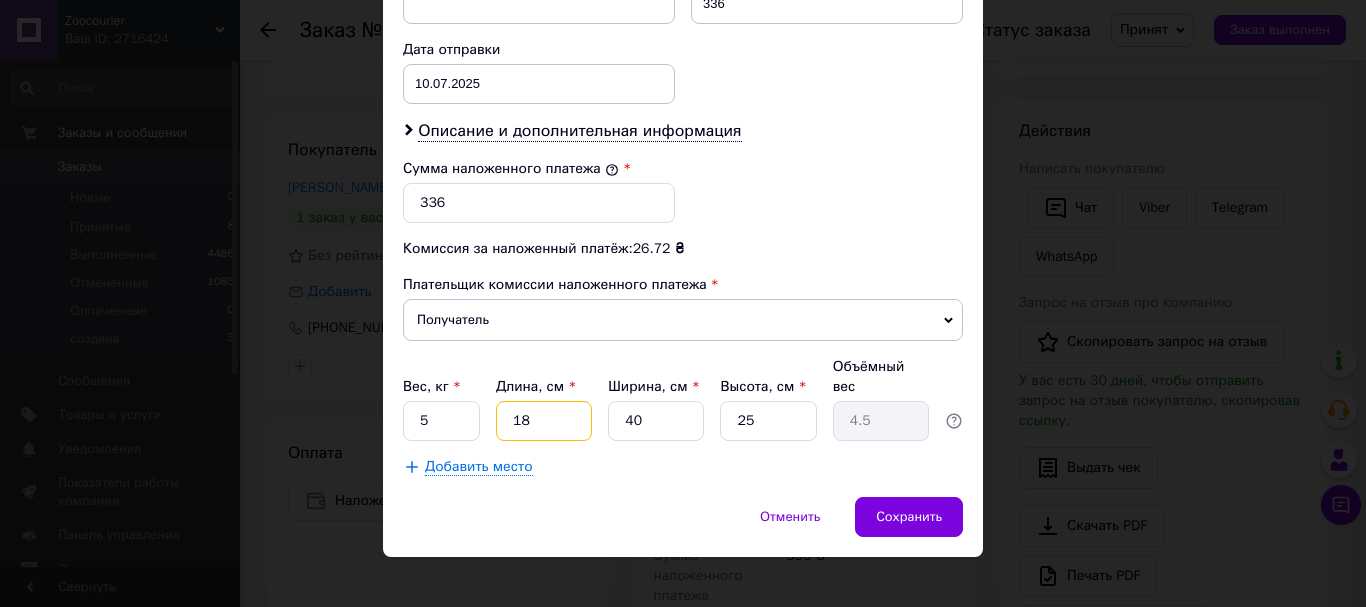 type on "18" 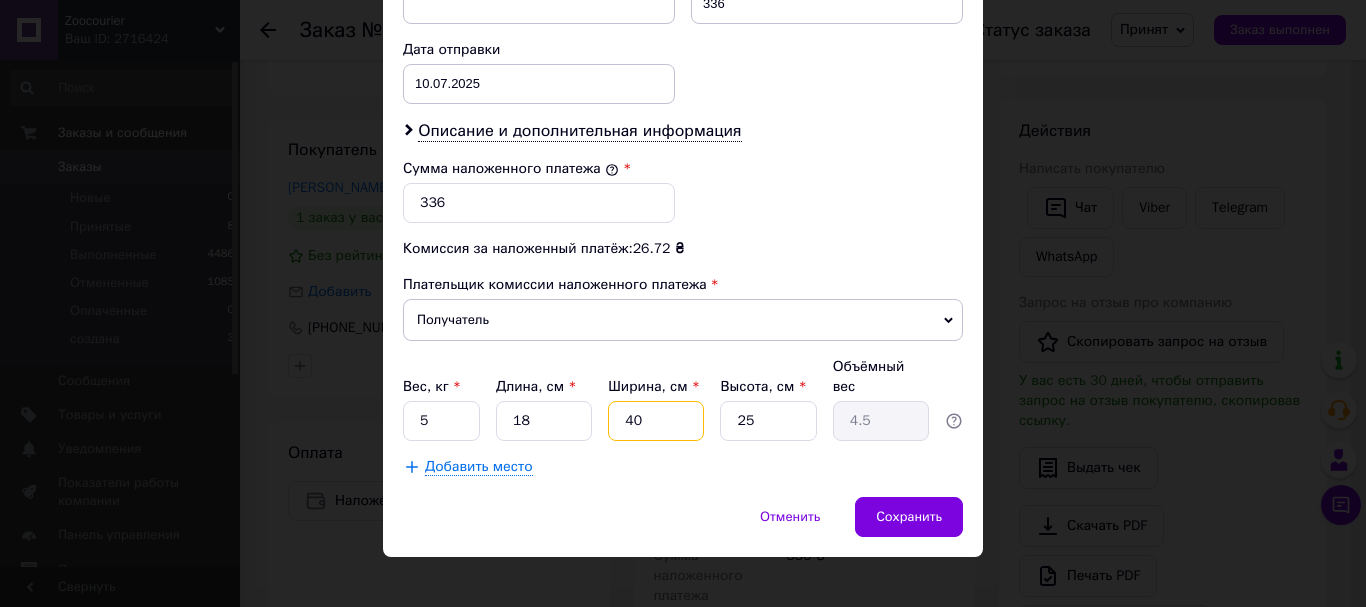type on "1" 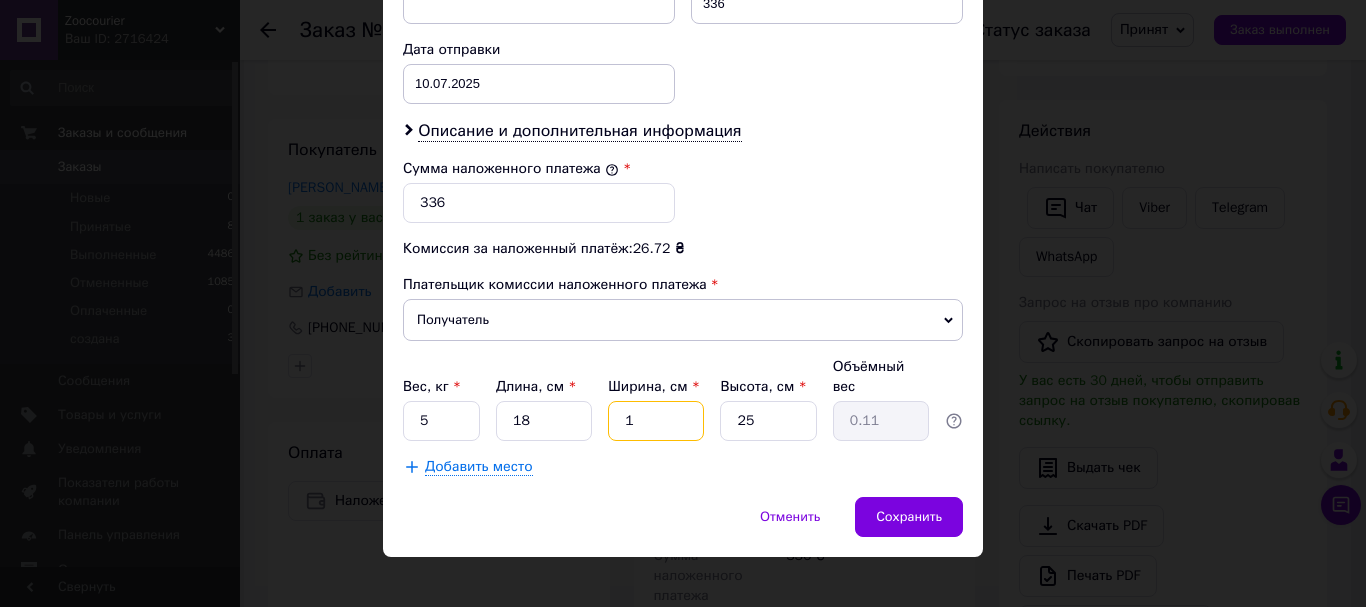 type on "11" 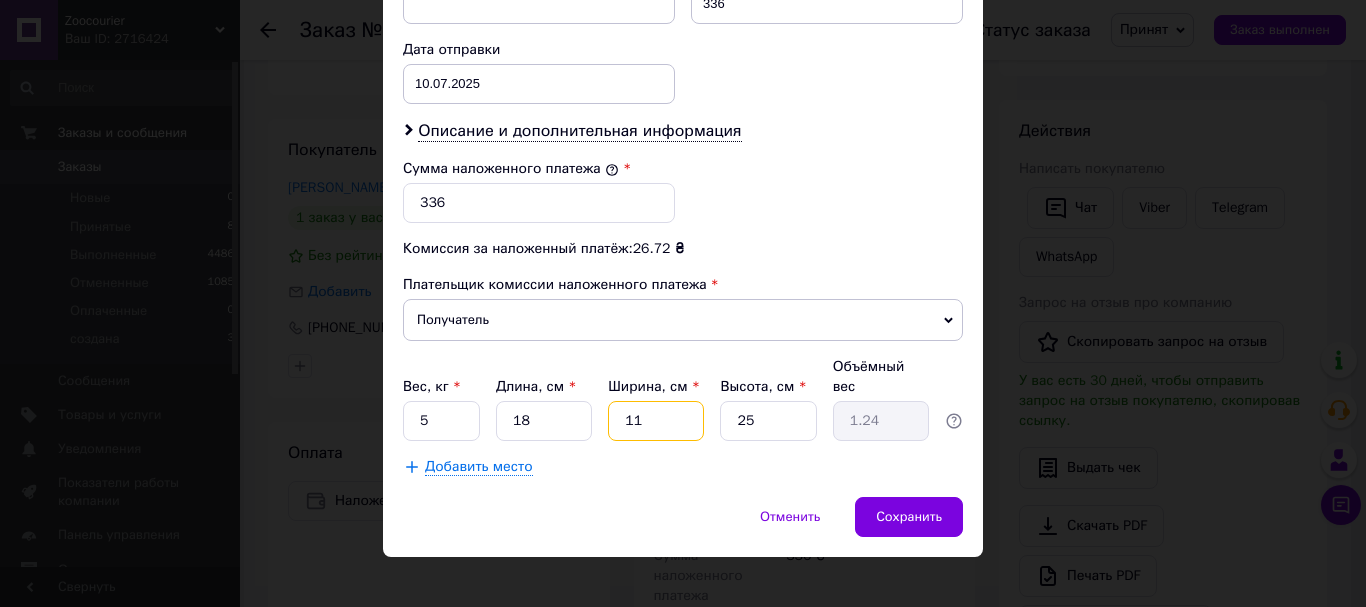 type on "11" 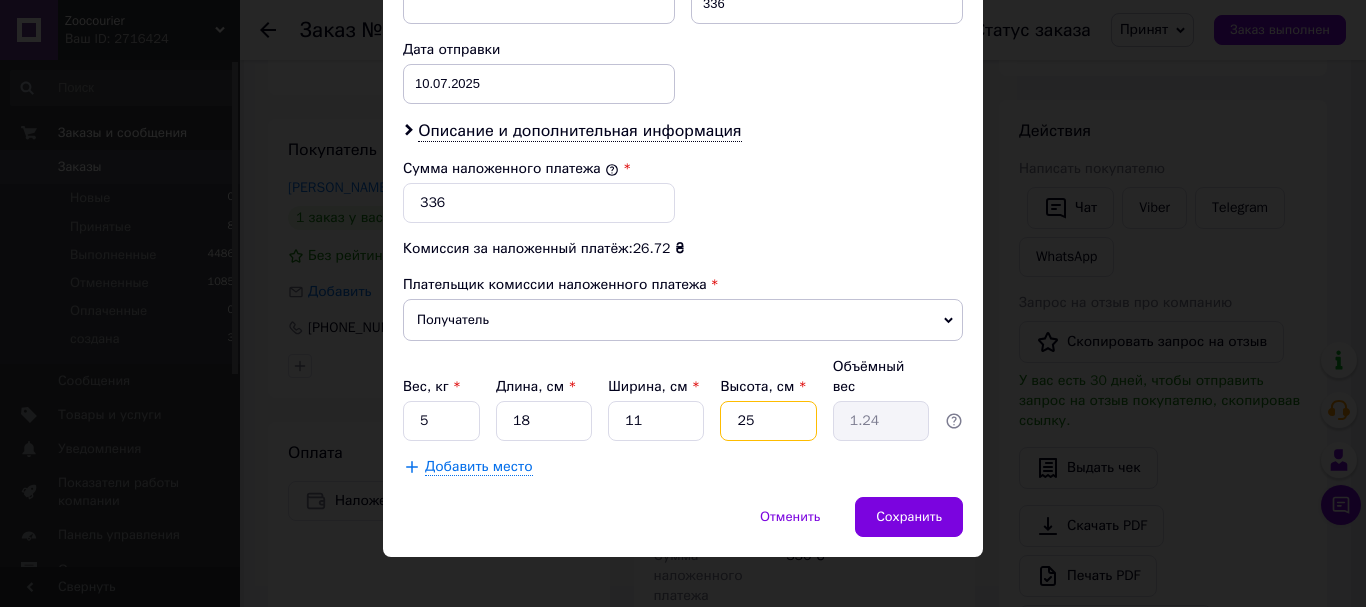 type on "8" 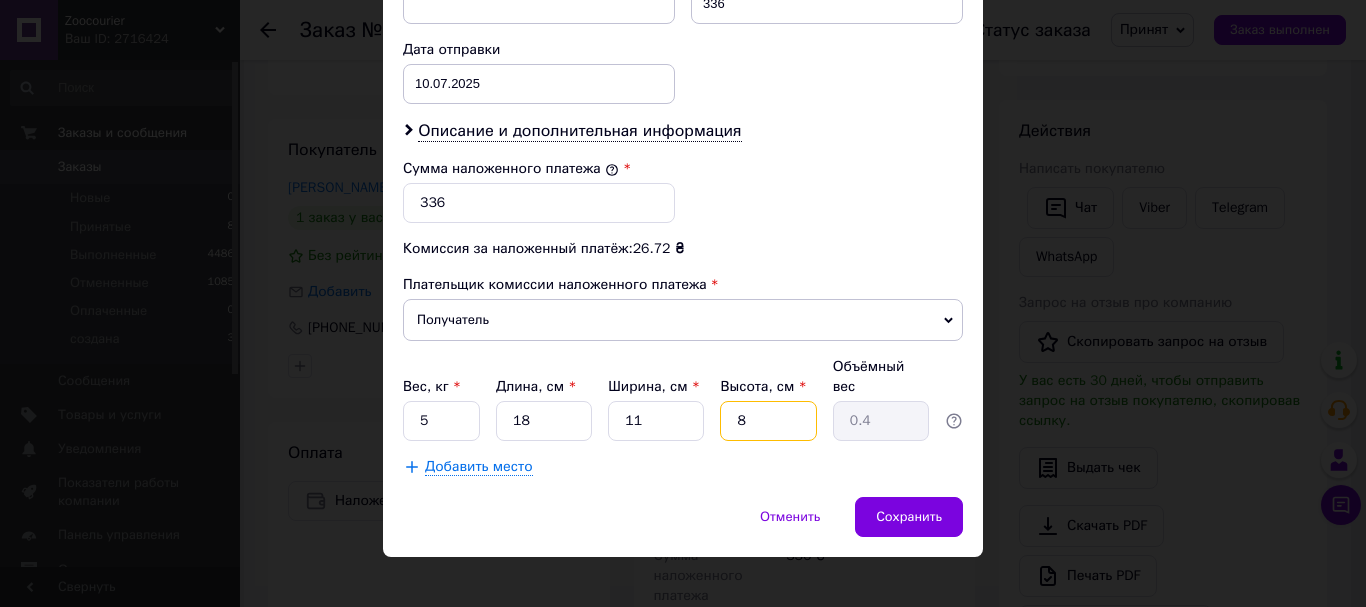 type on "8" 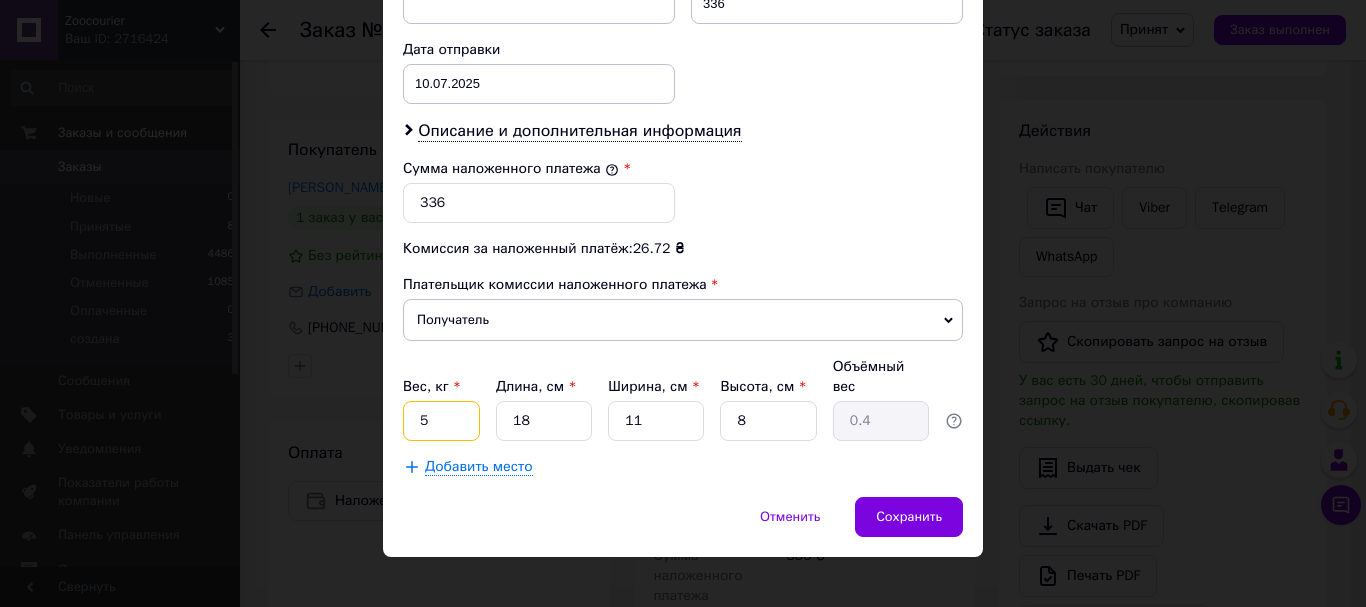 click on "5" at bounding box center [441, 421] 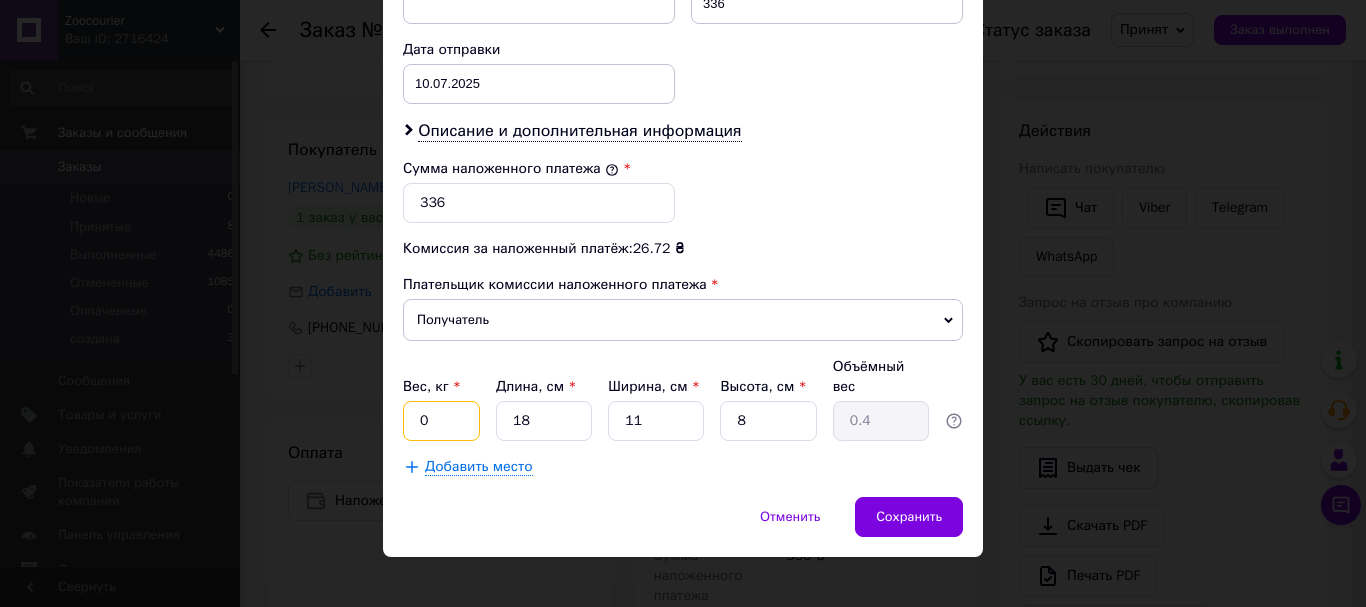 type on "0.2" 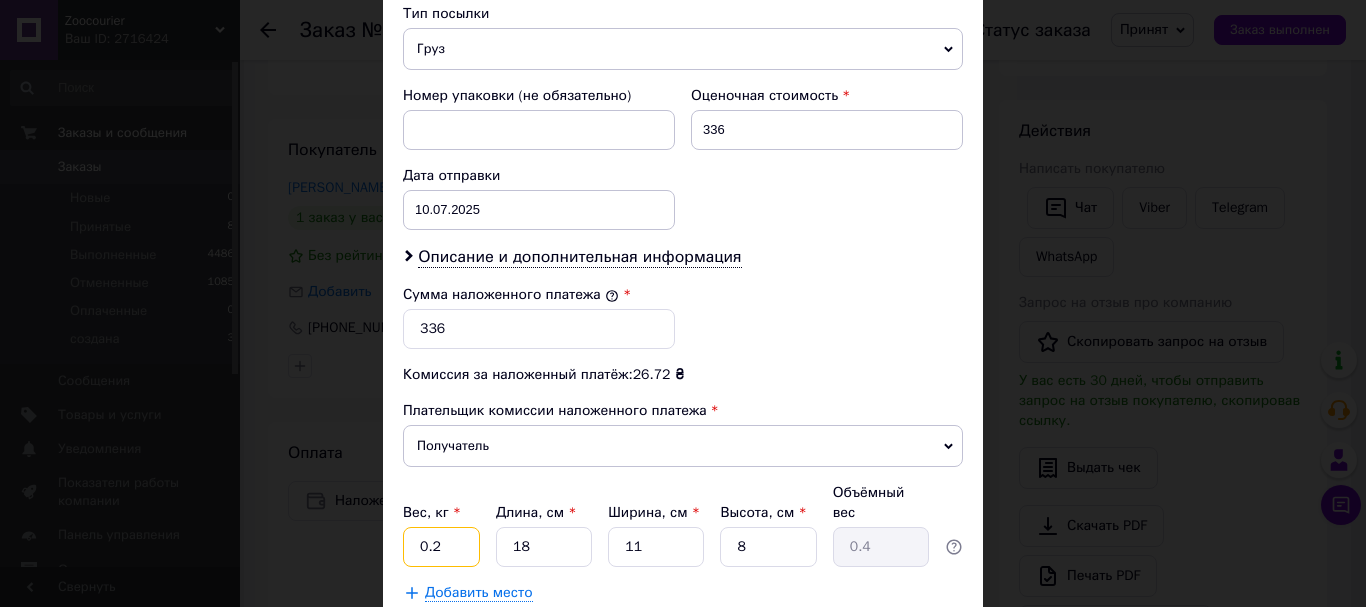 scroll, scrollTop: 539, scrollLeft: 0, axis: vertical 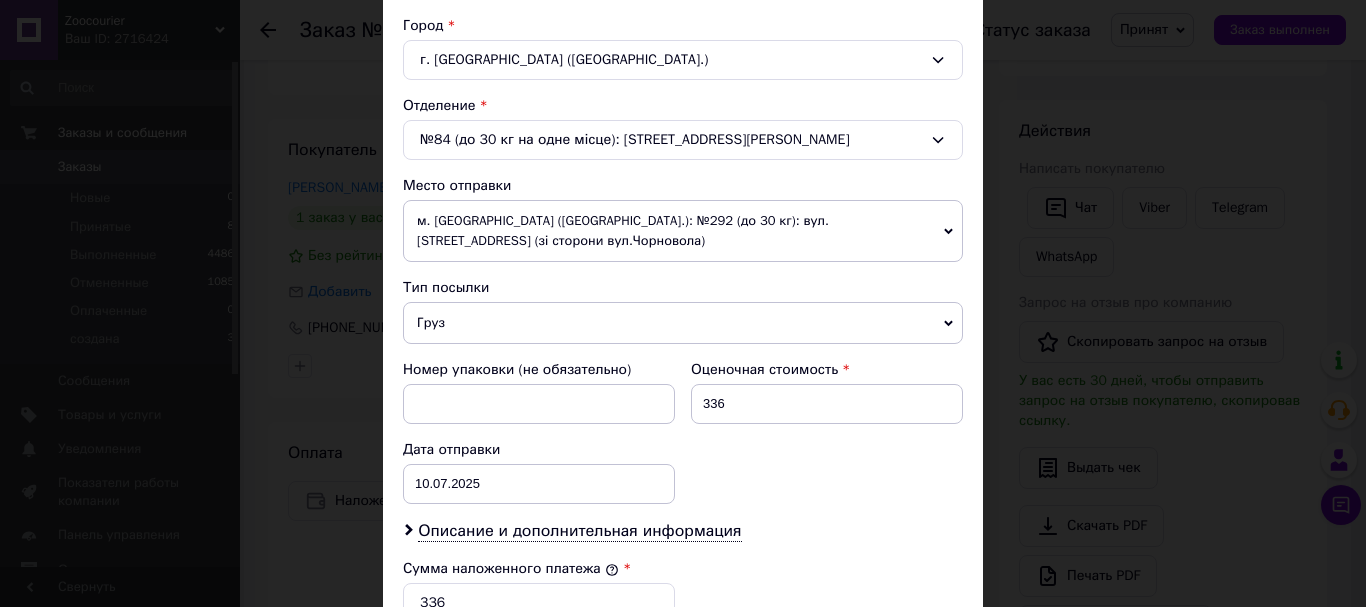 click 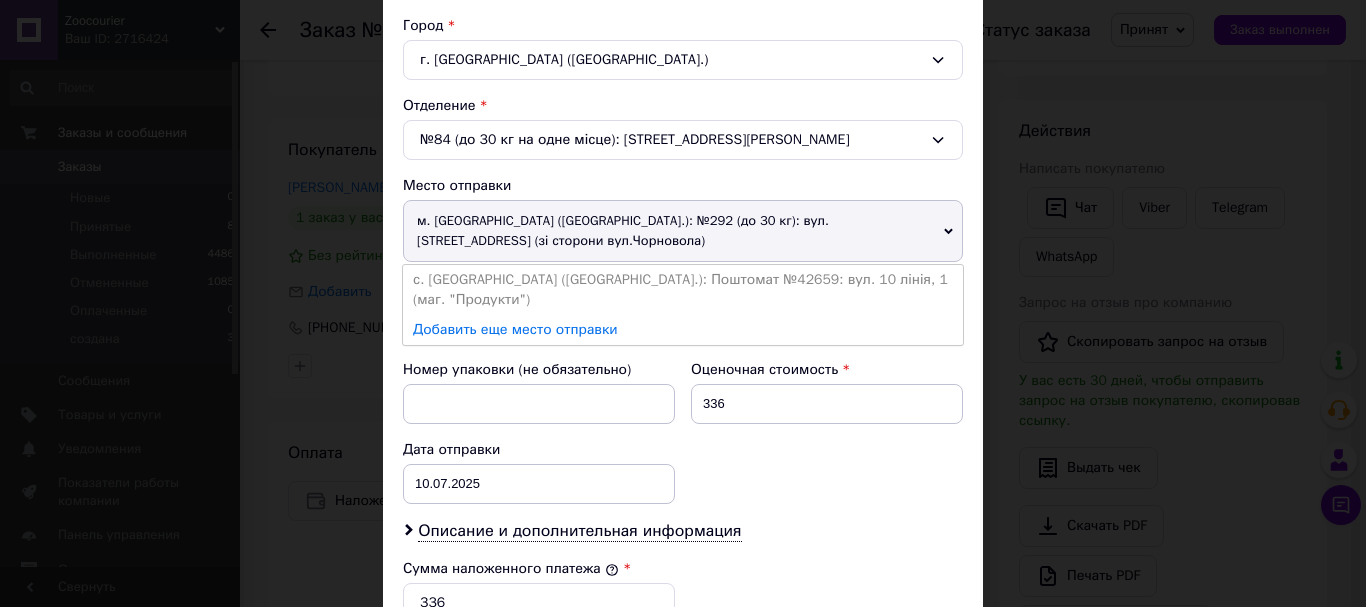 click on "с. Раківка (Київська обл.): Поштомат №42659: вул. 10 лінія, 1 (маг. "Продукти")" at bounding box center (683, 290) 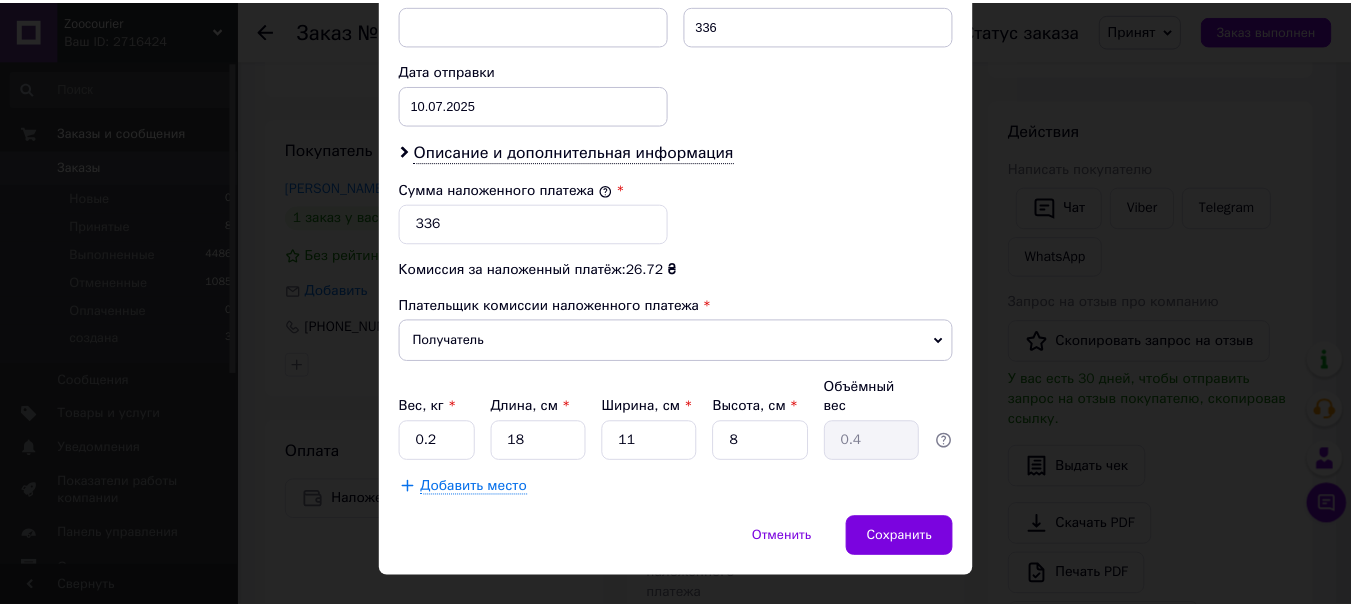 scroll, scrollTop: 919, scrollLeft: 0, axis: vertical 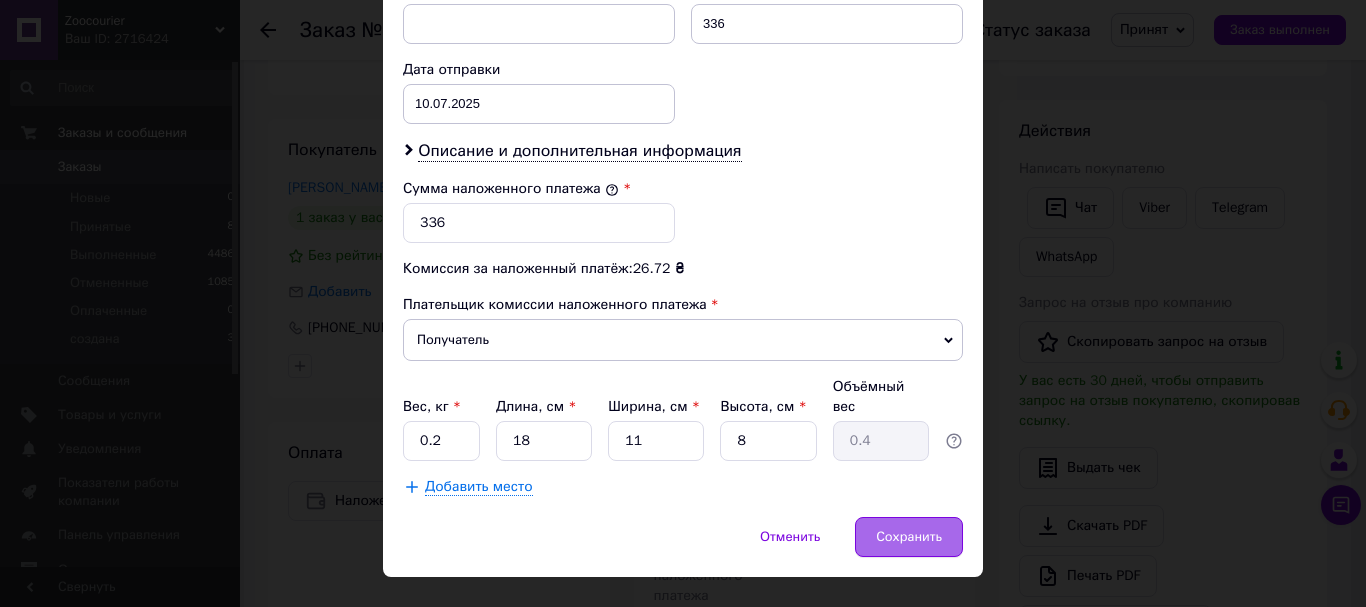 click on "Сохранить" at bounding box center [909, 537] 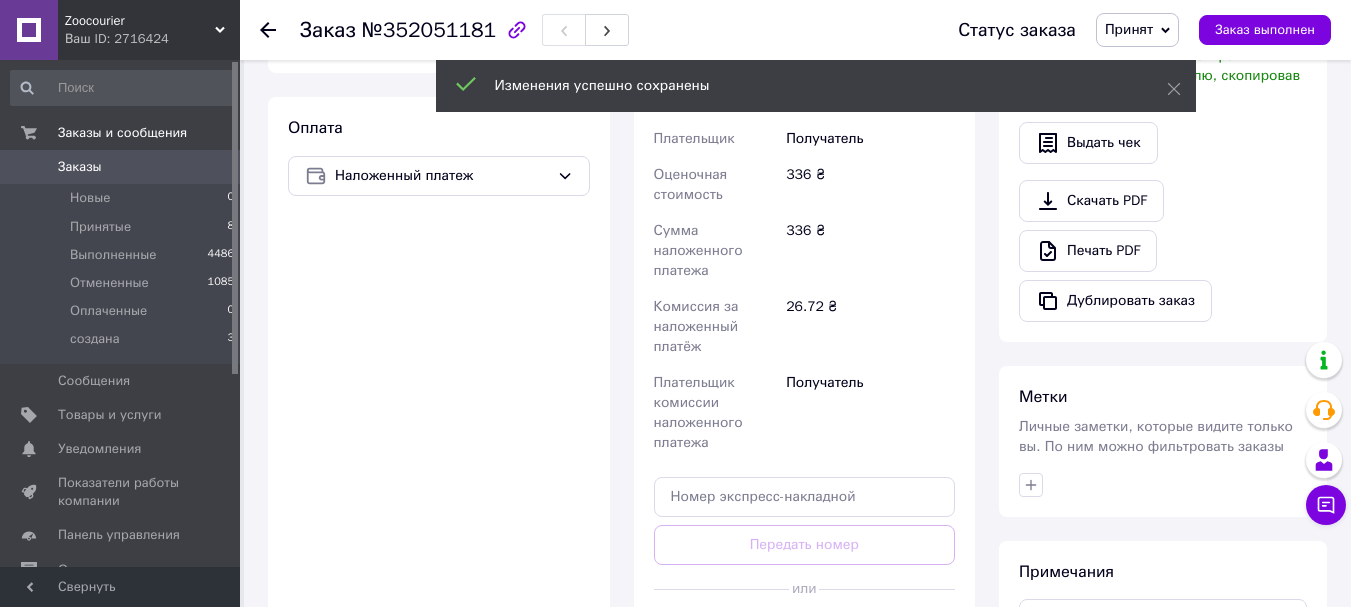 scroll, scrollTop: 700, scrollLeft: 0, axis: vertical 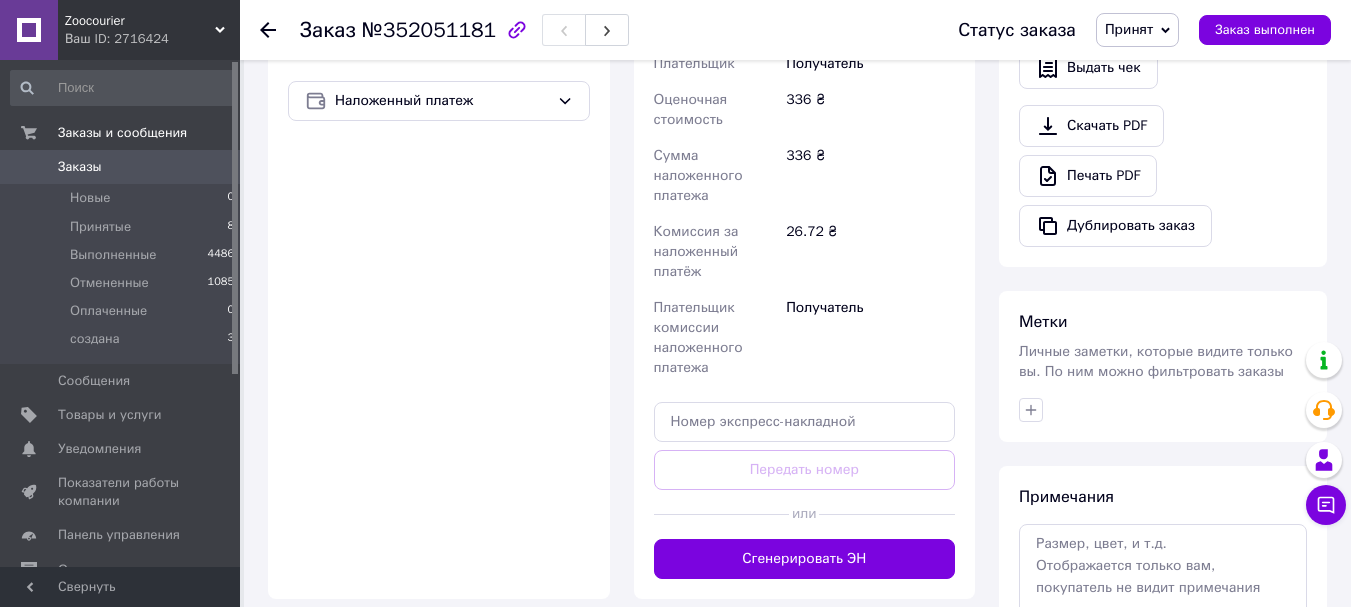 drag, startPoint x: 800, startPoint y: 560, endPoint x: 789, endPoint y: 568, distance: 13.601471 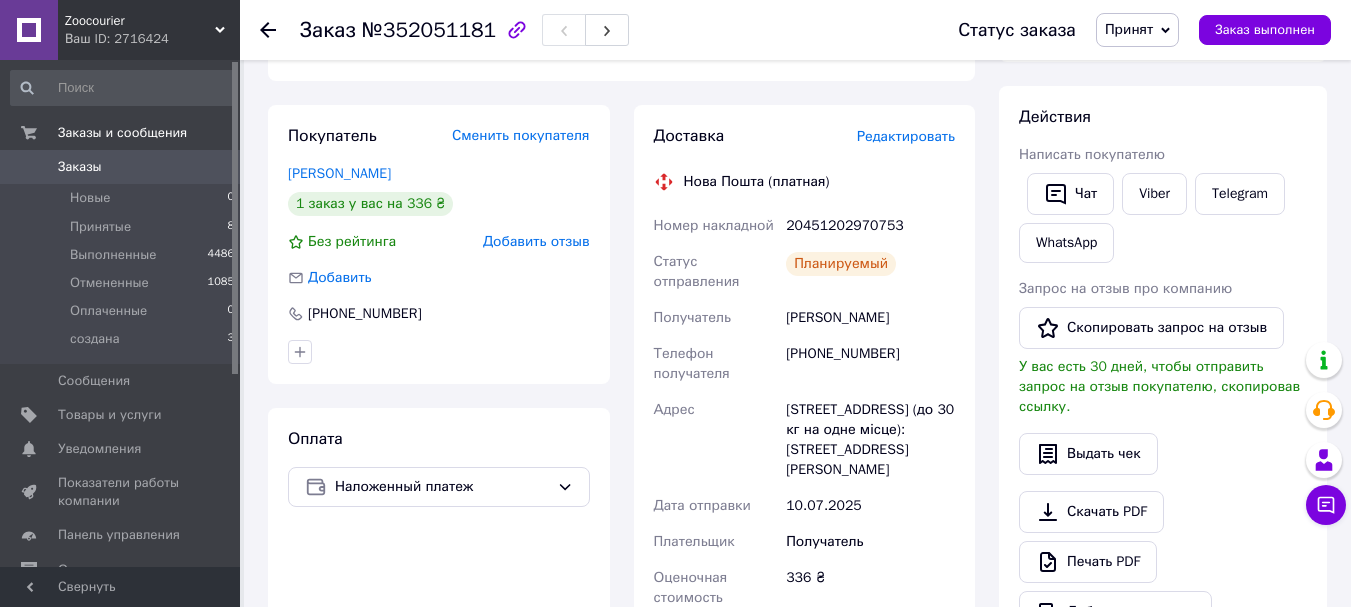 scroll, scrollTop: 200, scrollLeft: 0, axis: vertical 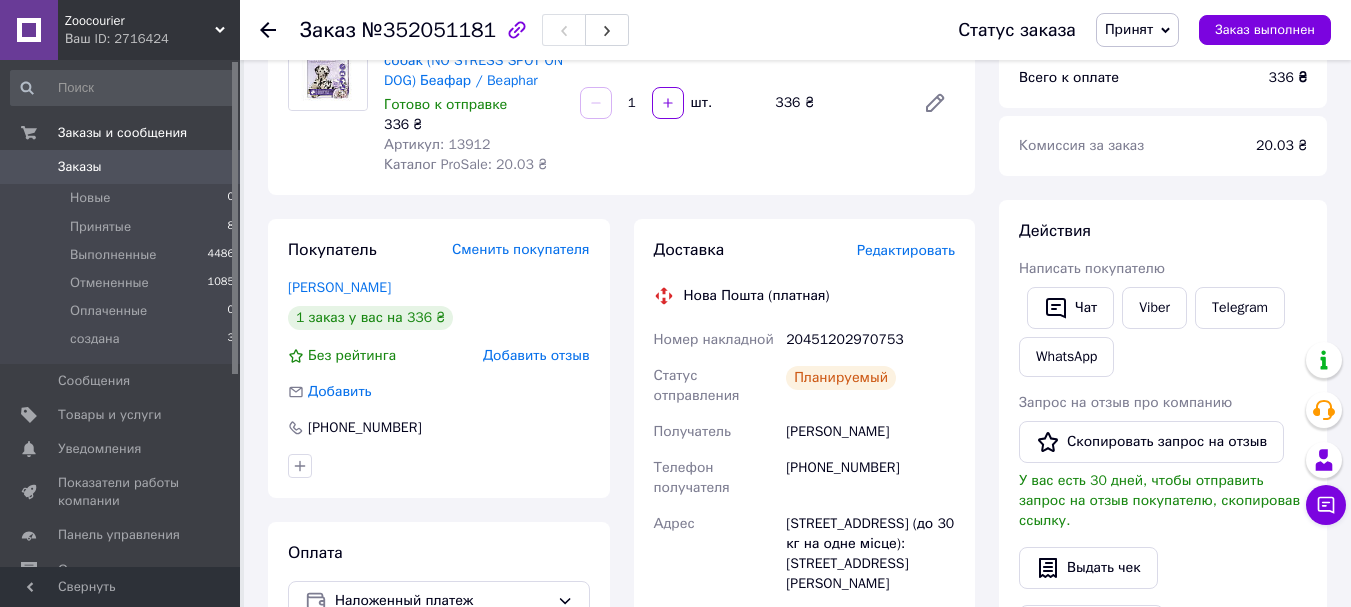 click 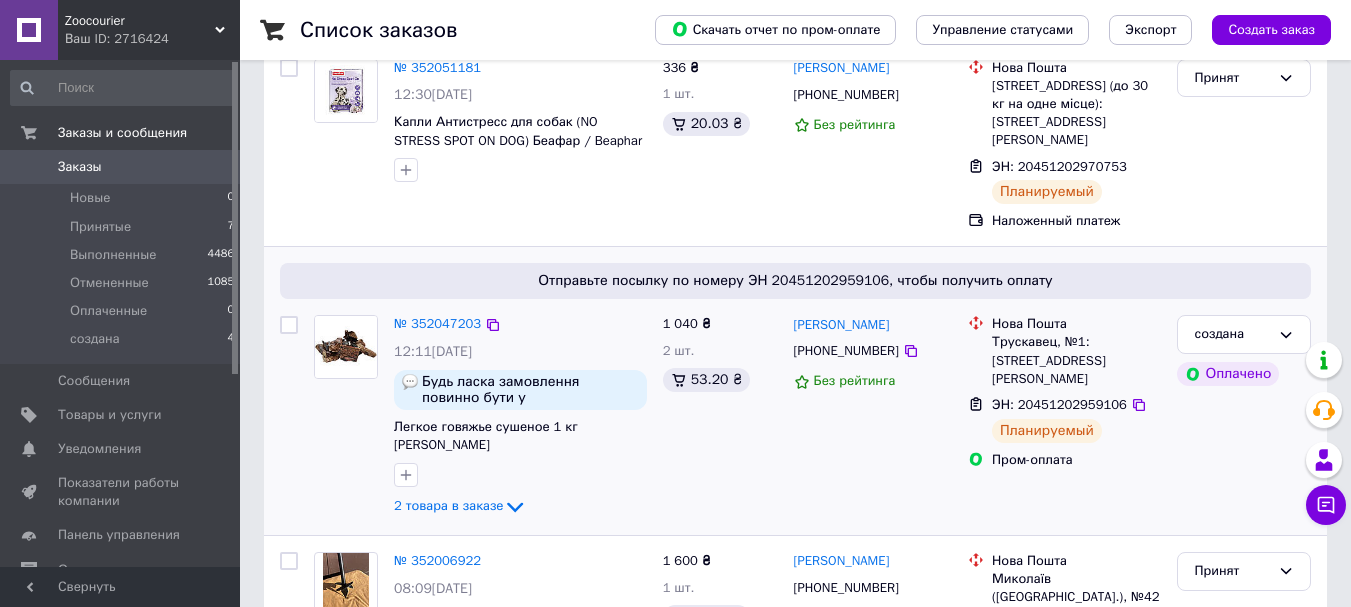 scroll, scrollTop: 200, scrollLeft: 0, axis: vertical 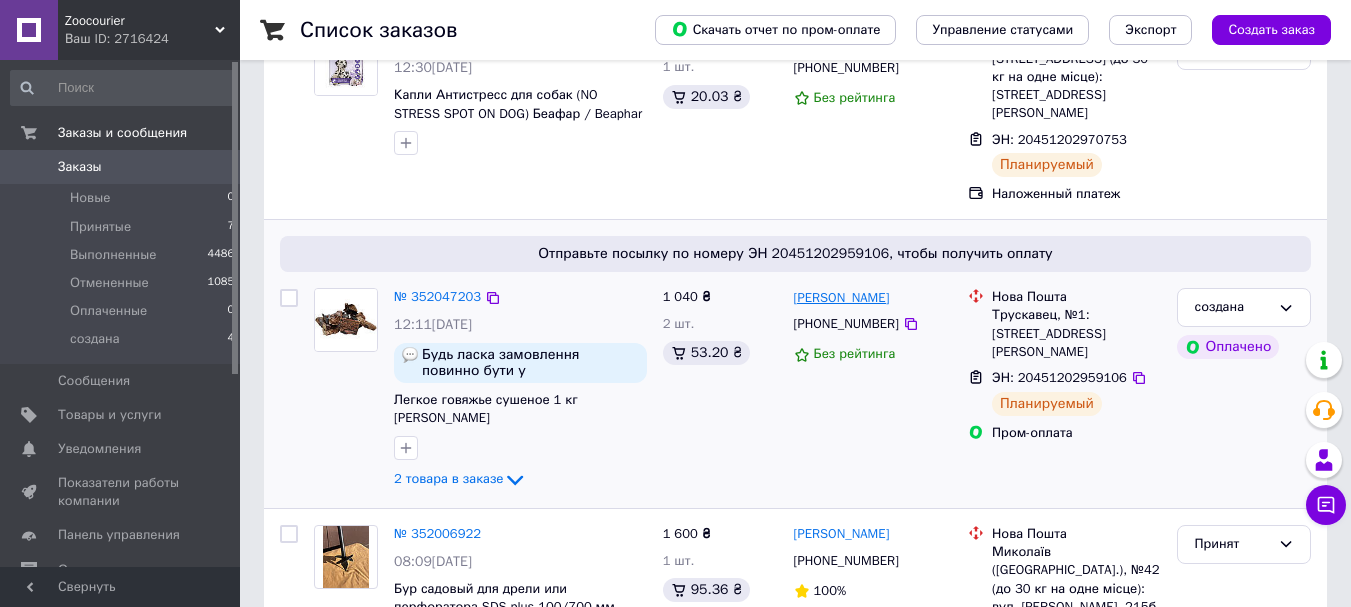 click on "Марина Михайлівна" at bounding box center (842, 298) 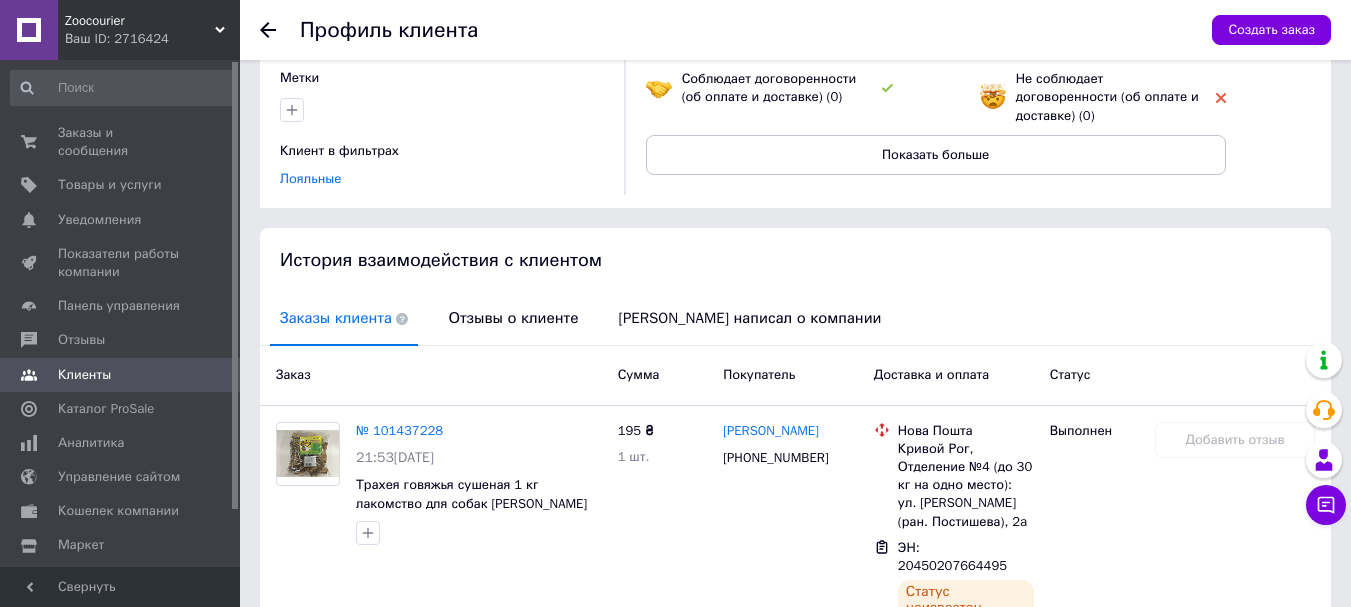 scroll, scrollTop: 0, scrollLeft: 0, axis: both 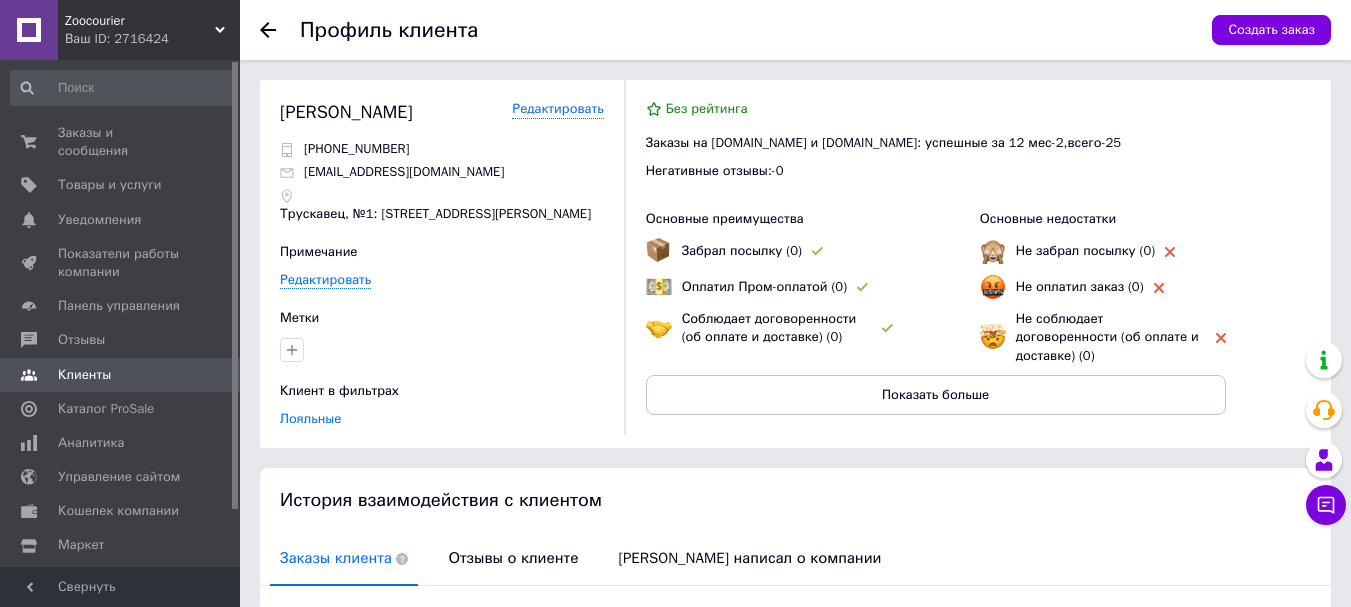 click on "Профиль клиента Создать заказ" at bounding box center [795, 30] 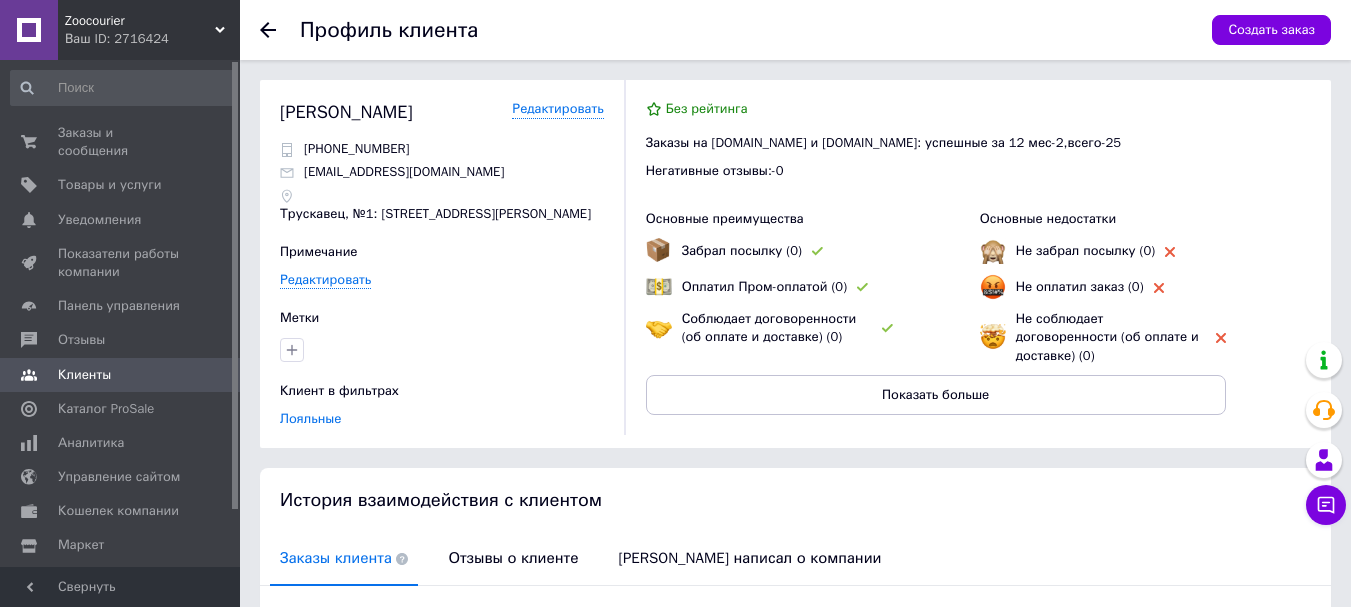 click 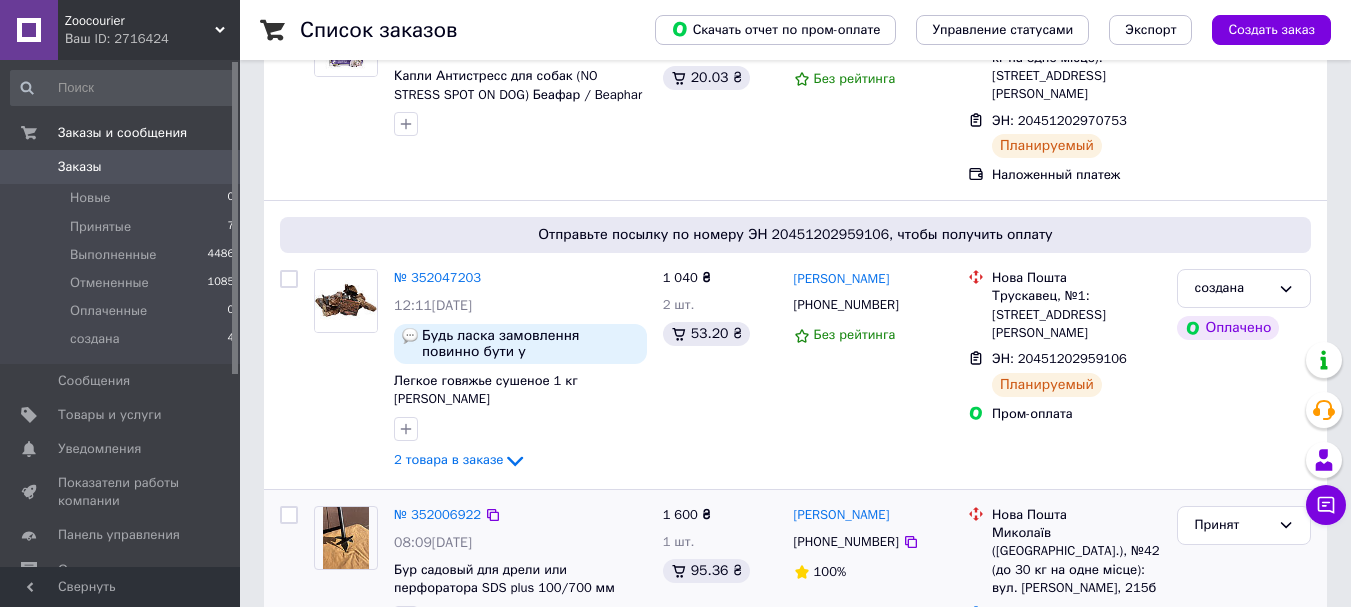 scroll, scrollTop: 300, scrollLeft: 0, axis: vertical 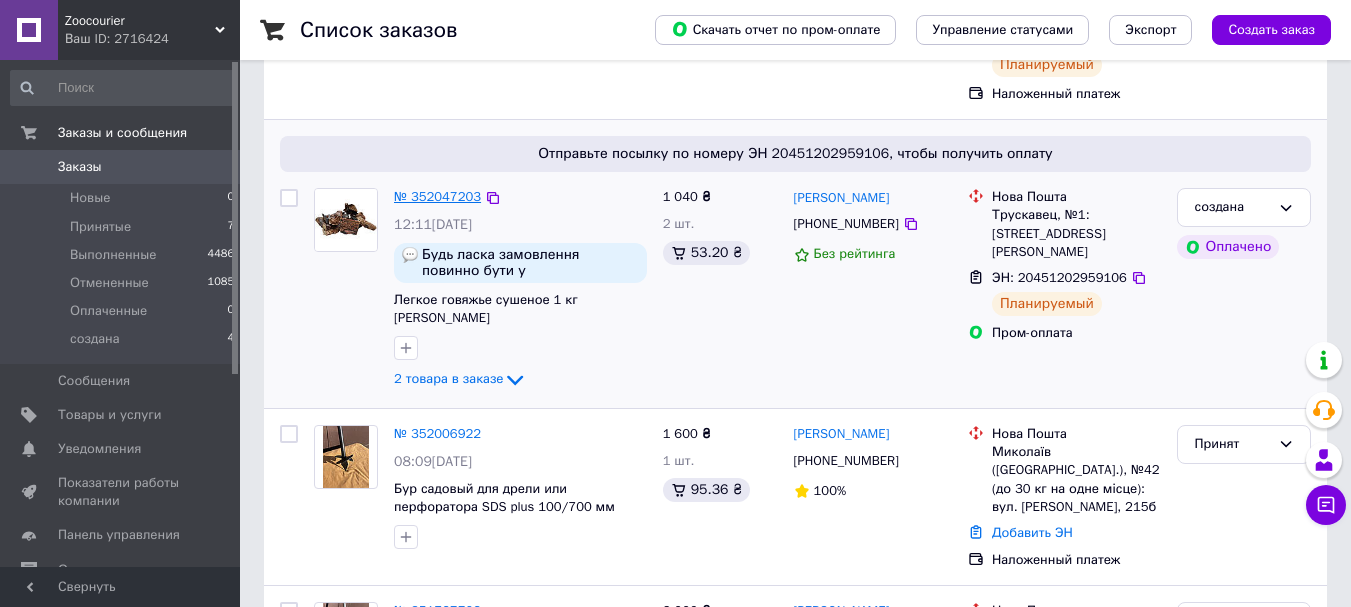 click on "№ 352047203" at bounding box center (437, 196) 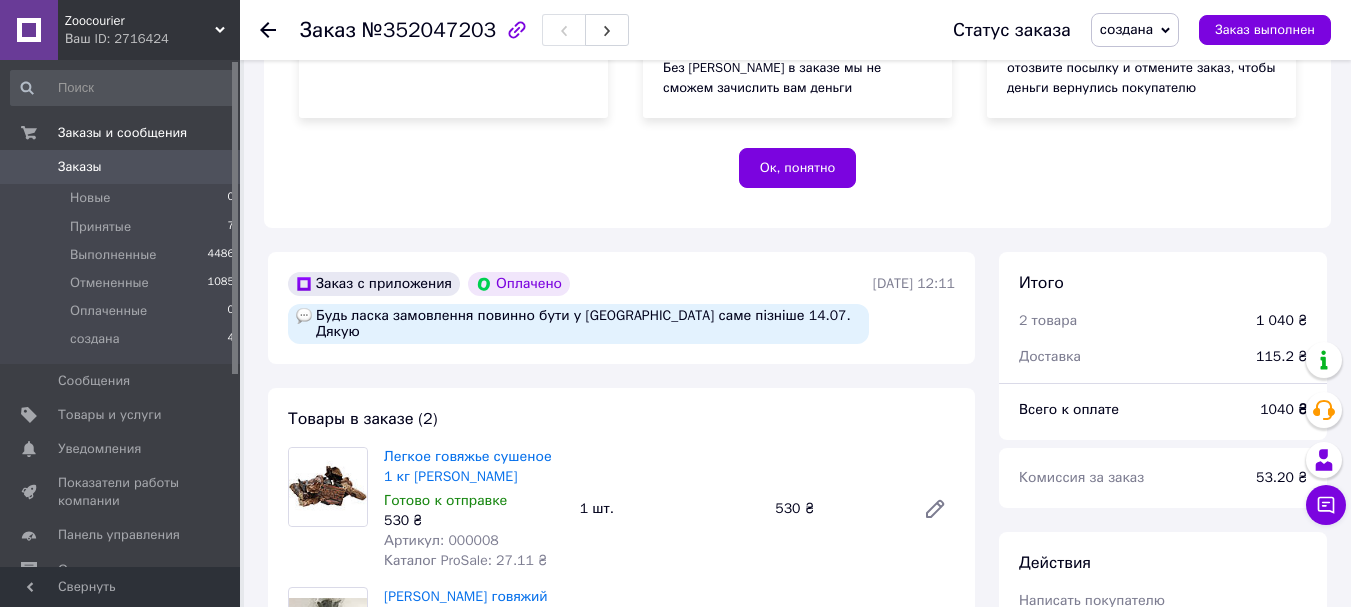 scroll, scrollTop: 300, scrollLeft: 0, axis: vertical 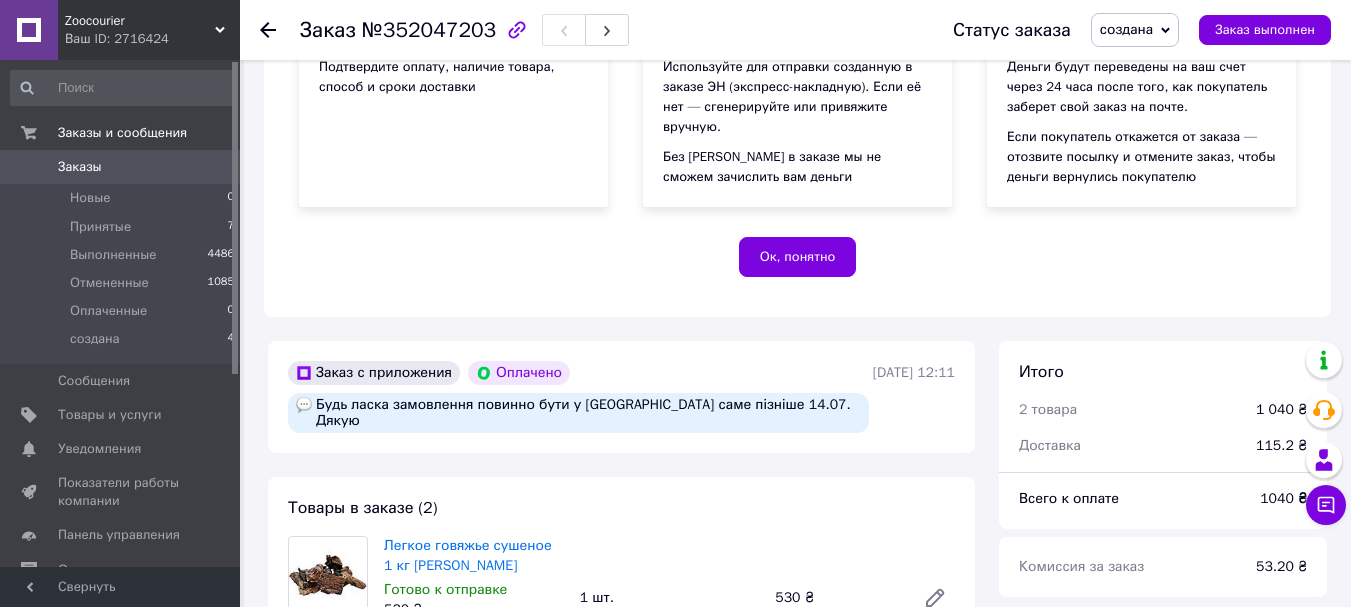 click 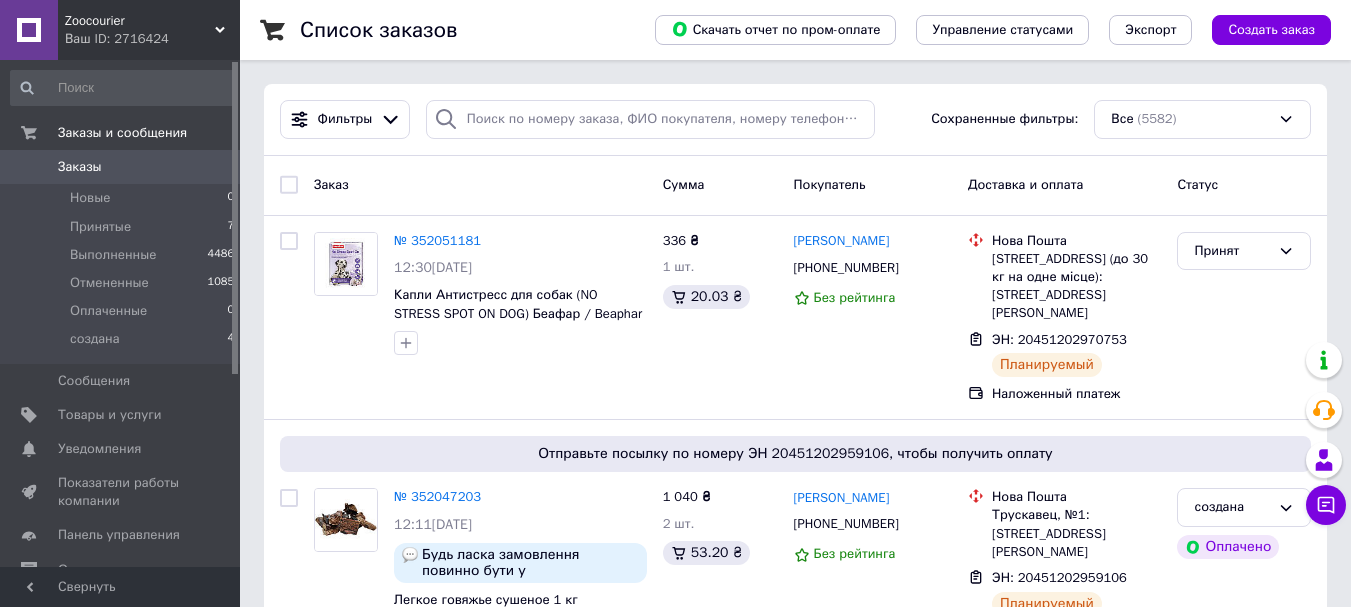 click on "Юлія Чаюн" at bounding box center (842, 241) 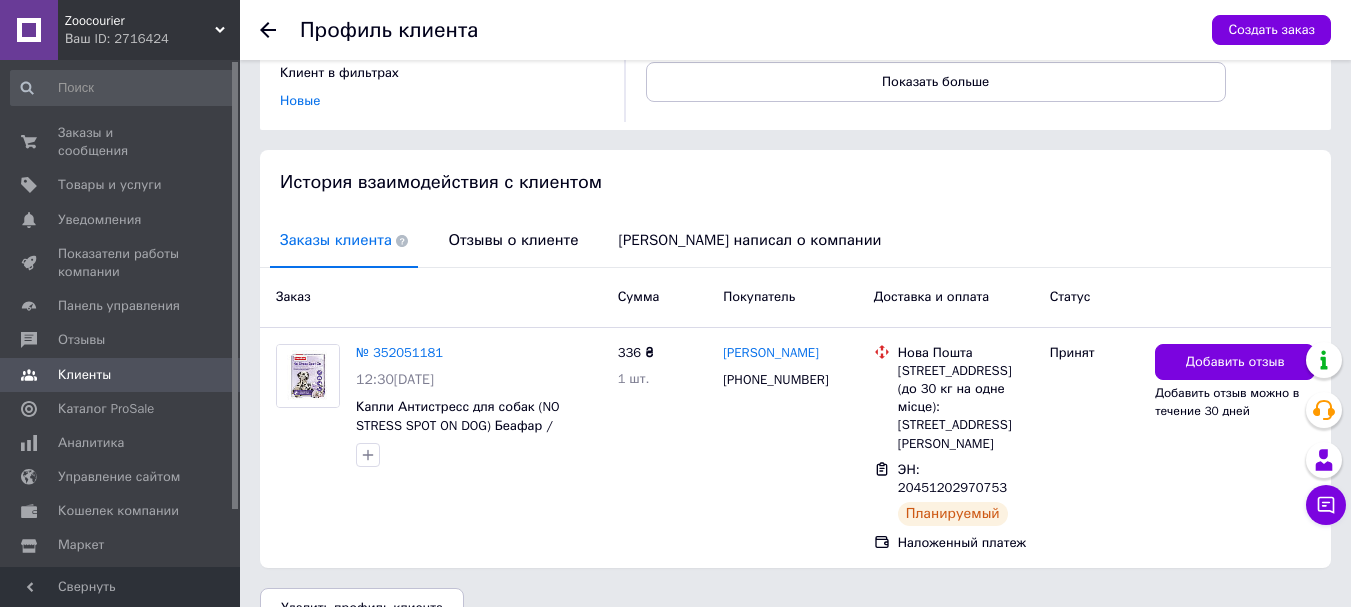 scroll, scrollTop: 354, scrollLeft: 0, axis: vertical 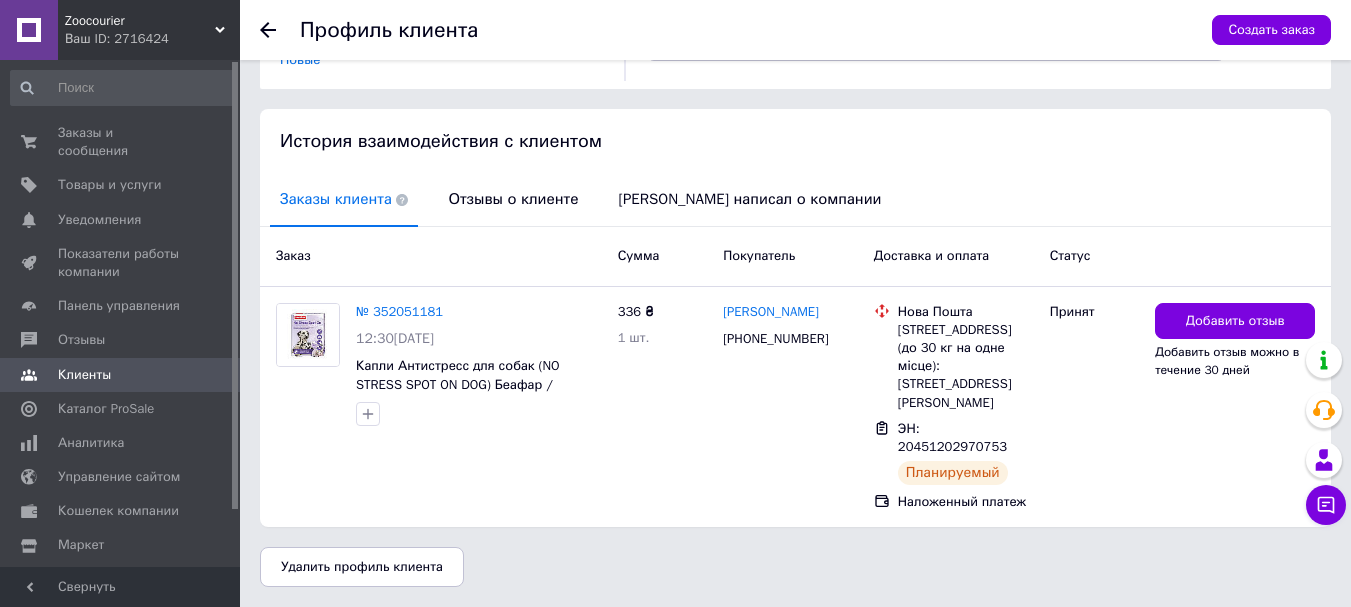 click 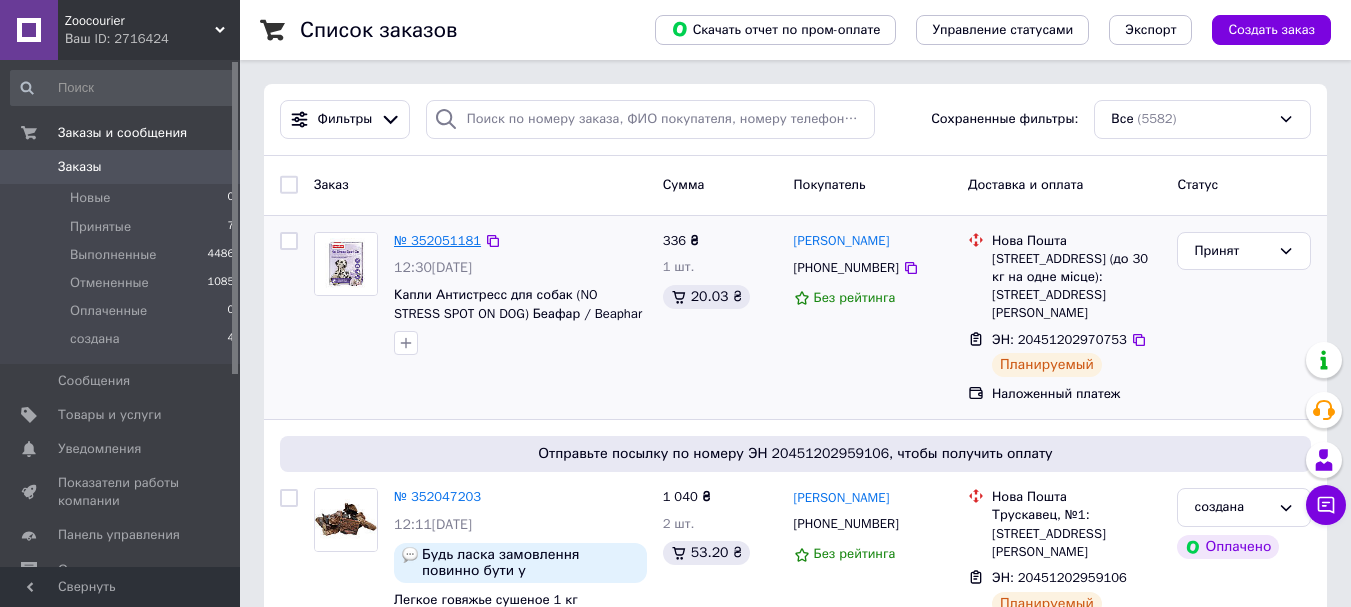 click on "№ 352051181" at bounding box center [437, 240] 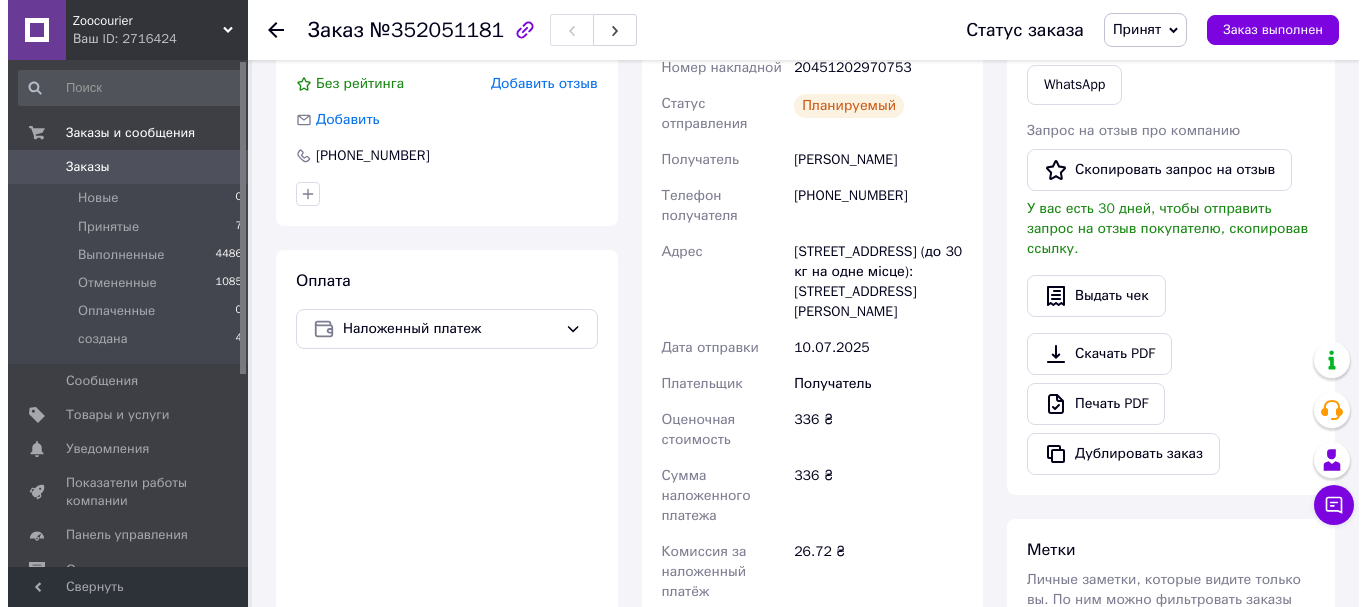 scroll, scrollTop: 286, scrollLeft: 0, axis: vertical 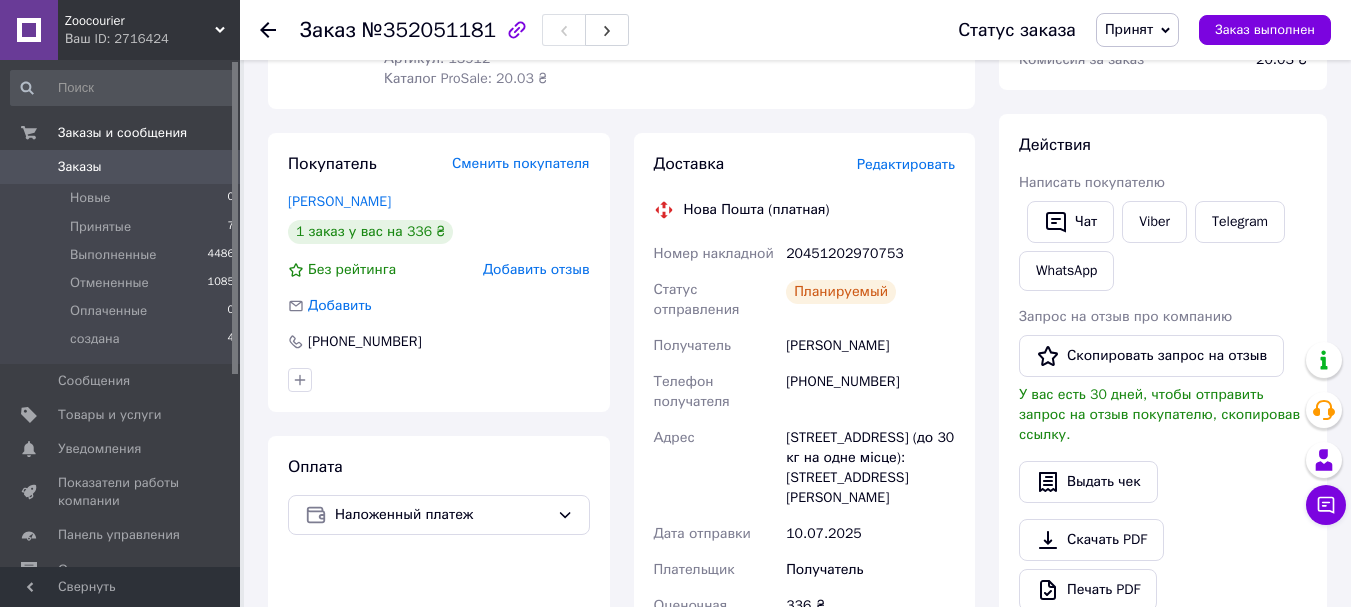 click on "Редактировать" at bounding box center [906, 164] 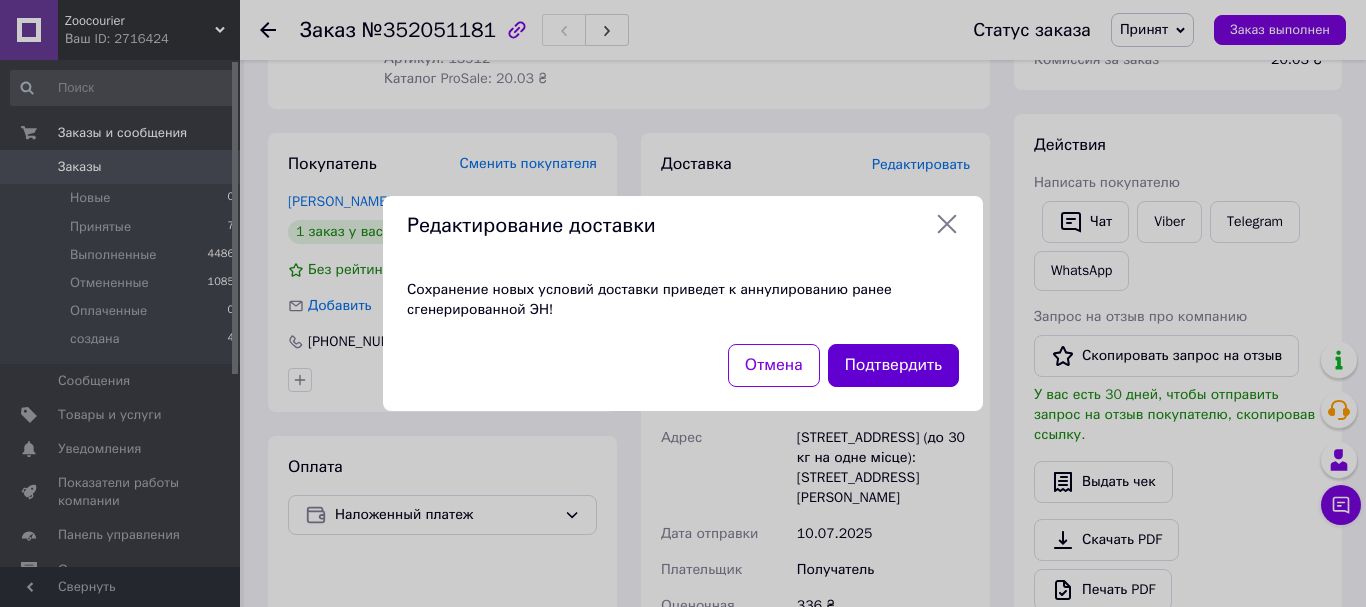 click on "Подтвердить" at bounding box center (893, 365) 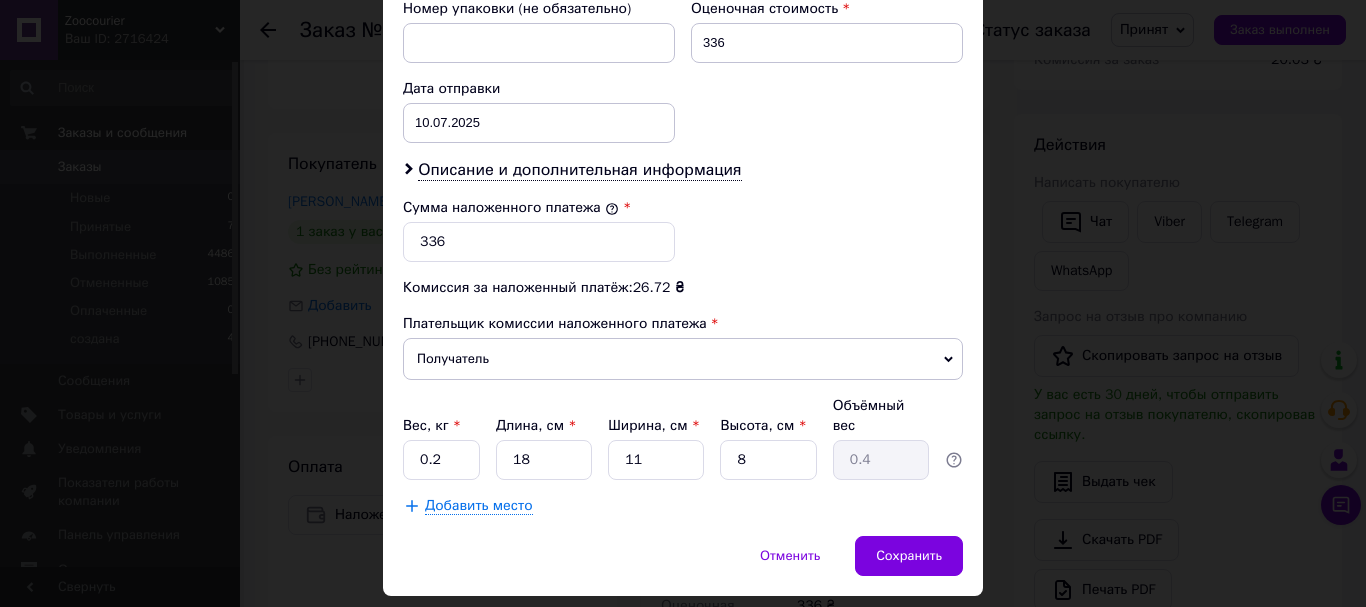 scroll, scrollTop: 500, scrollLeft: 0, axis: vertical 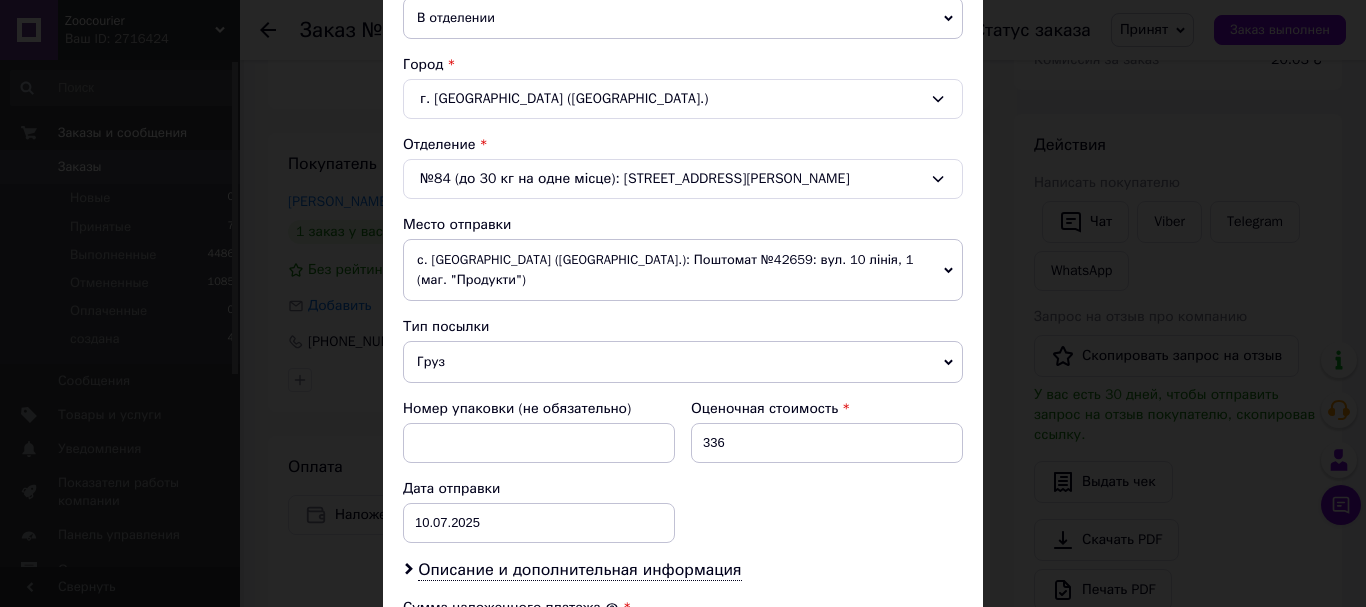 click 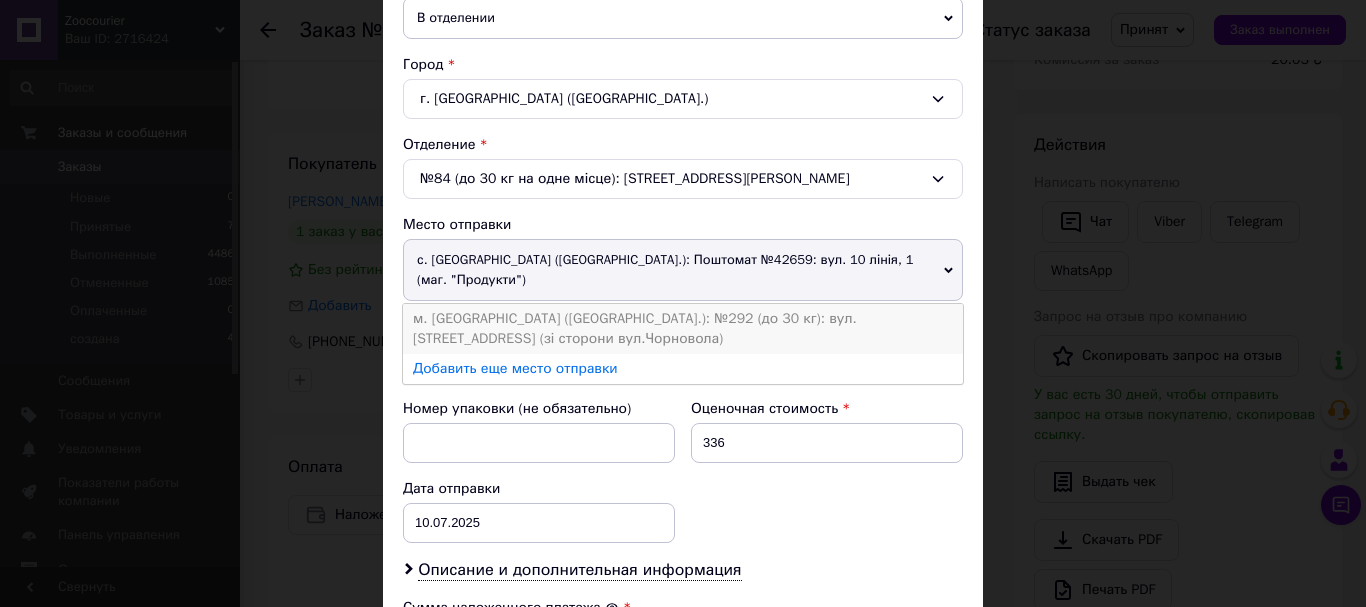 click on "м. Київ (Київська обл.): №292 (до 30 кг): вул. Полтавська, 10 (зі сторони вул.Чорновола)" at bounding box center (683, 329) 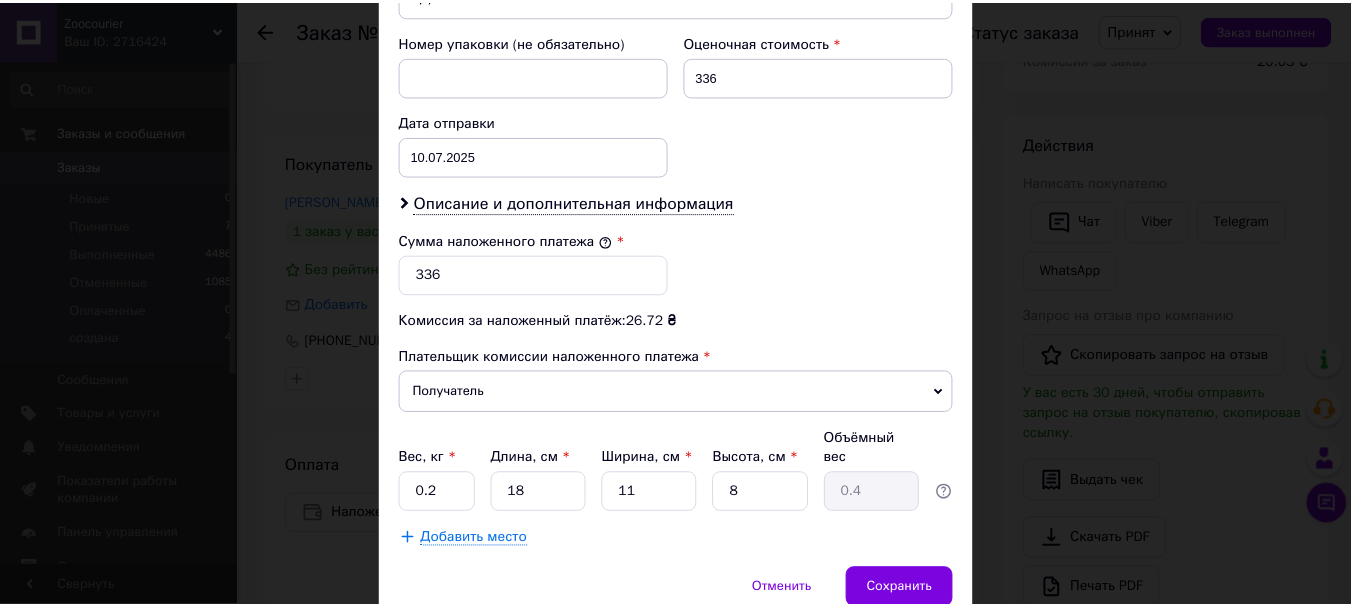 scroll, scrollTop: 939, scrollLeft: 0, axis: vertical 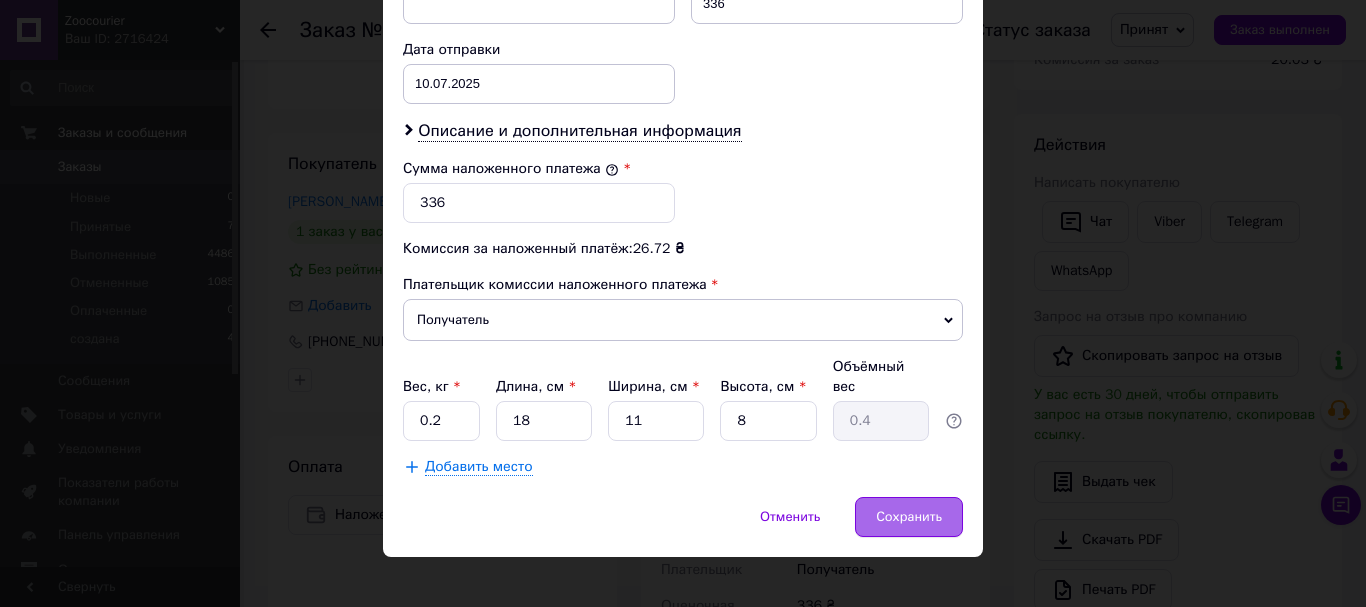 click on "Сохранить" at bounding box center (909, 517) 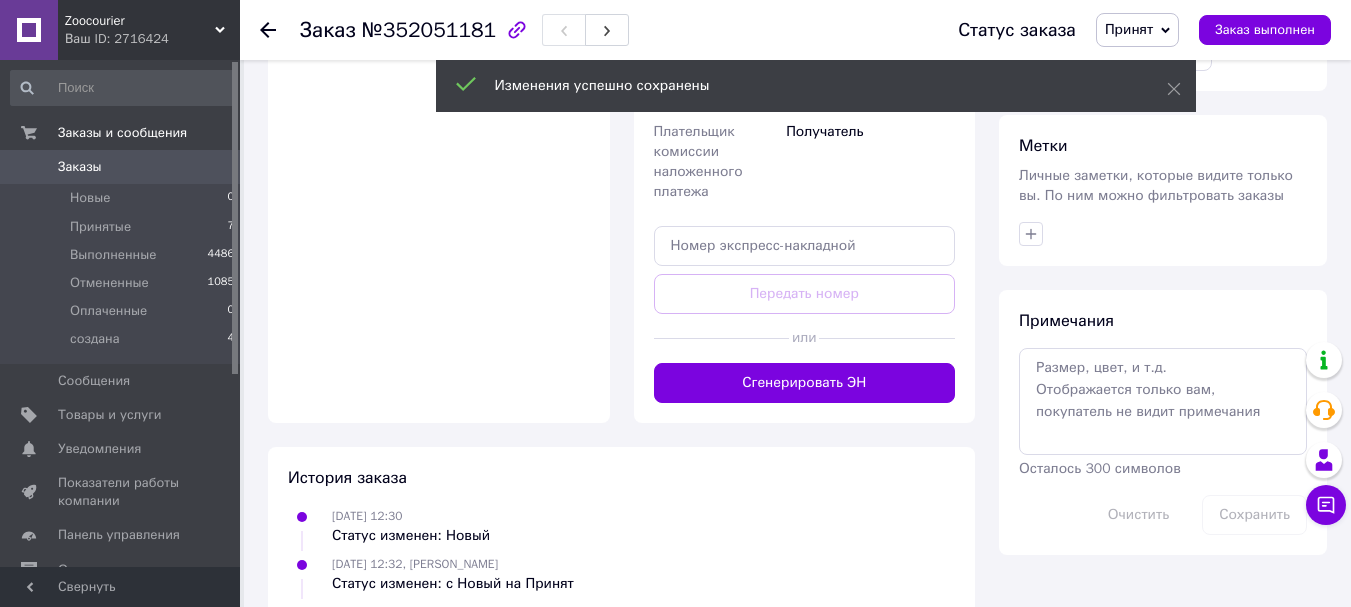 scroll, scrollTop: 886, scrollLeft: 0, axis: vertical 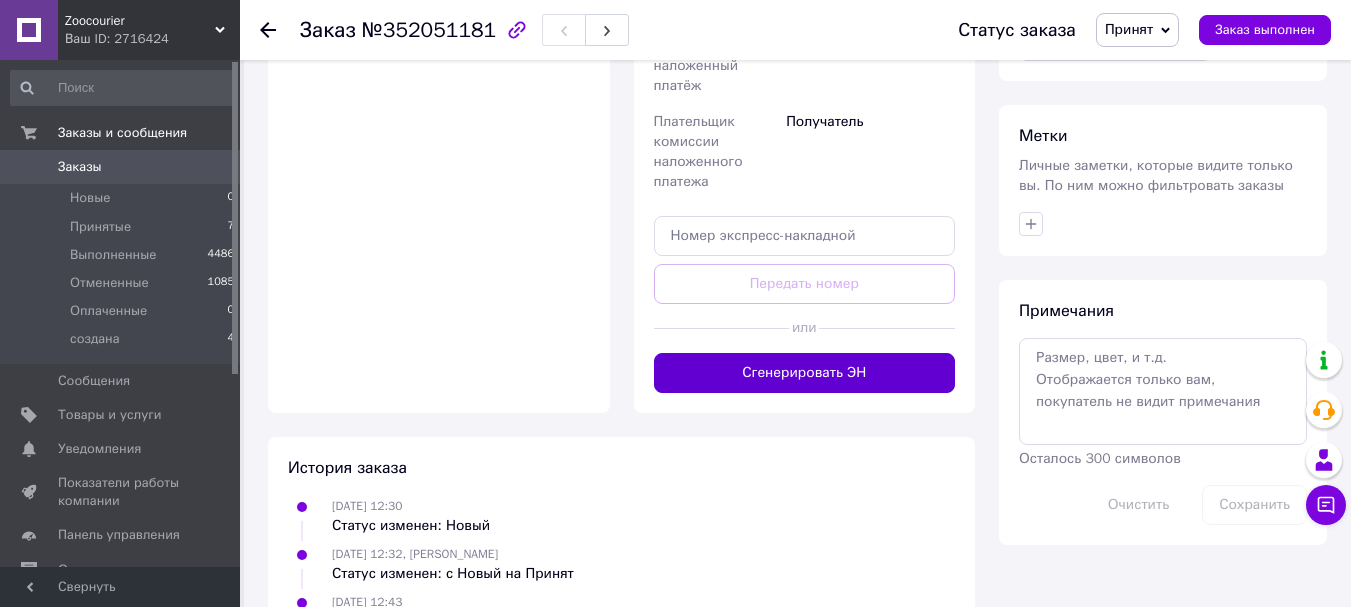 click on "Сгенерировать ЭН" at bounding box center (805, 373) 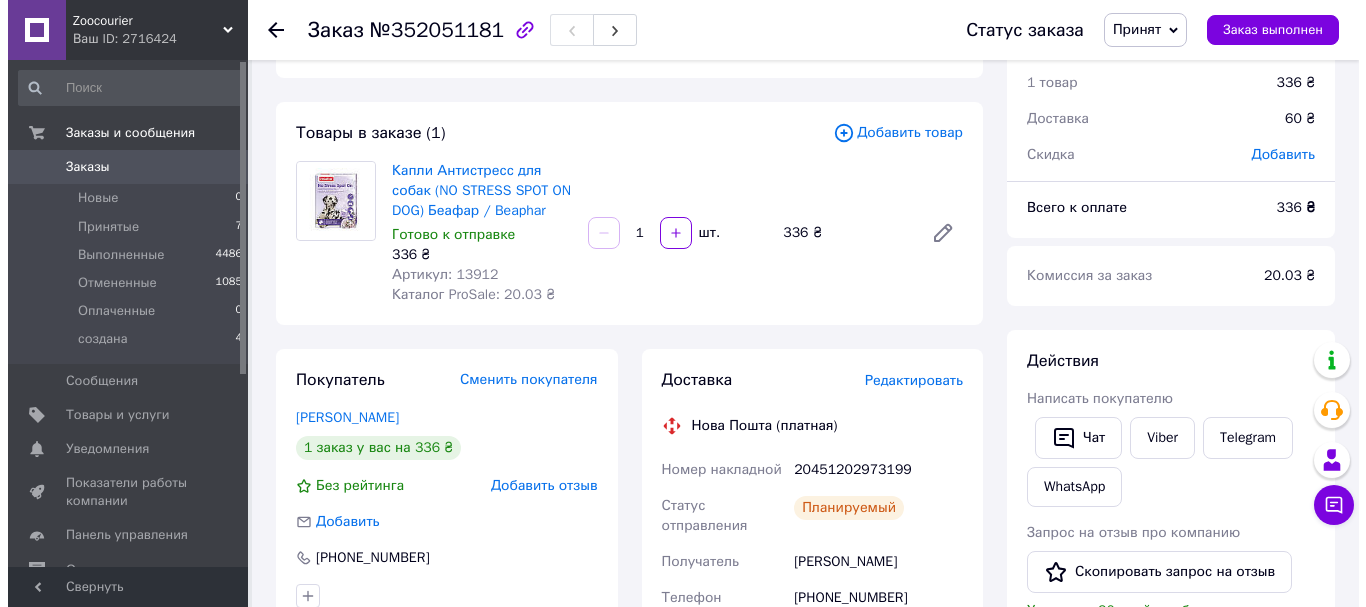 scroll, scrollTop: 0, scrollLeft: 0, axis: both 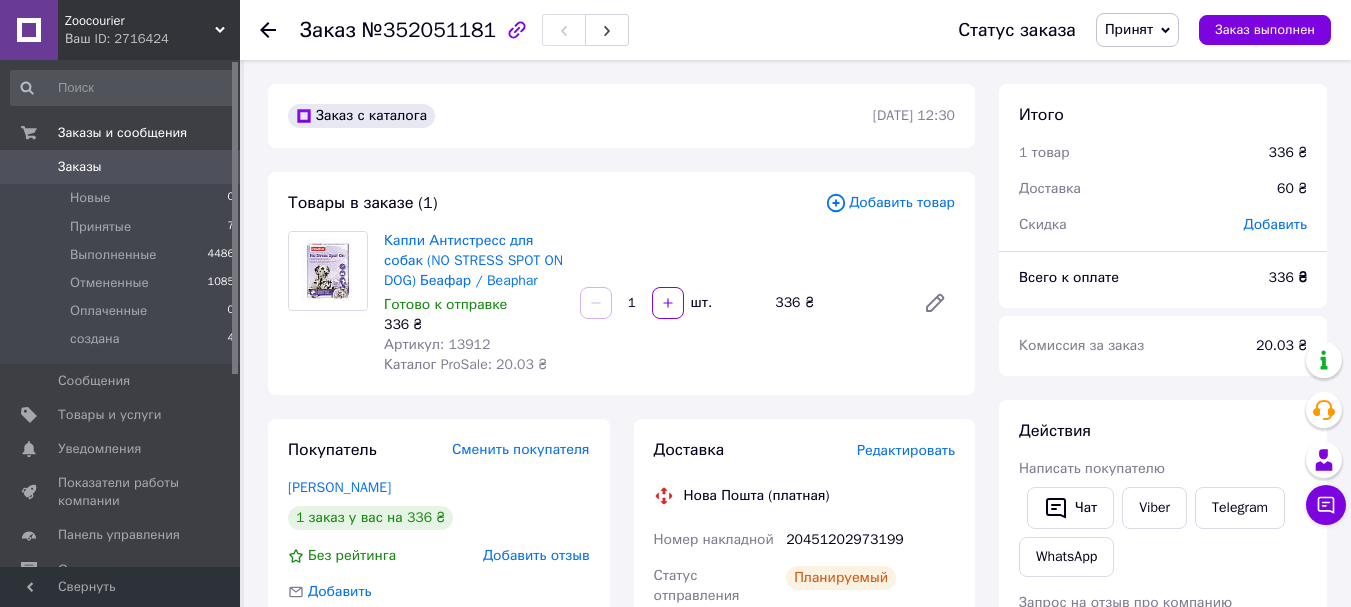 click on "Редактировать" at bounding box center [906, 450] 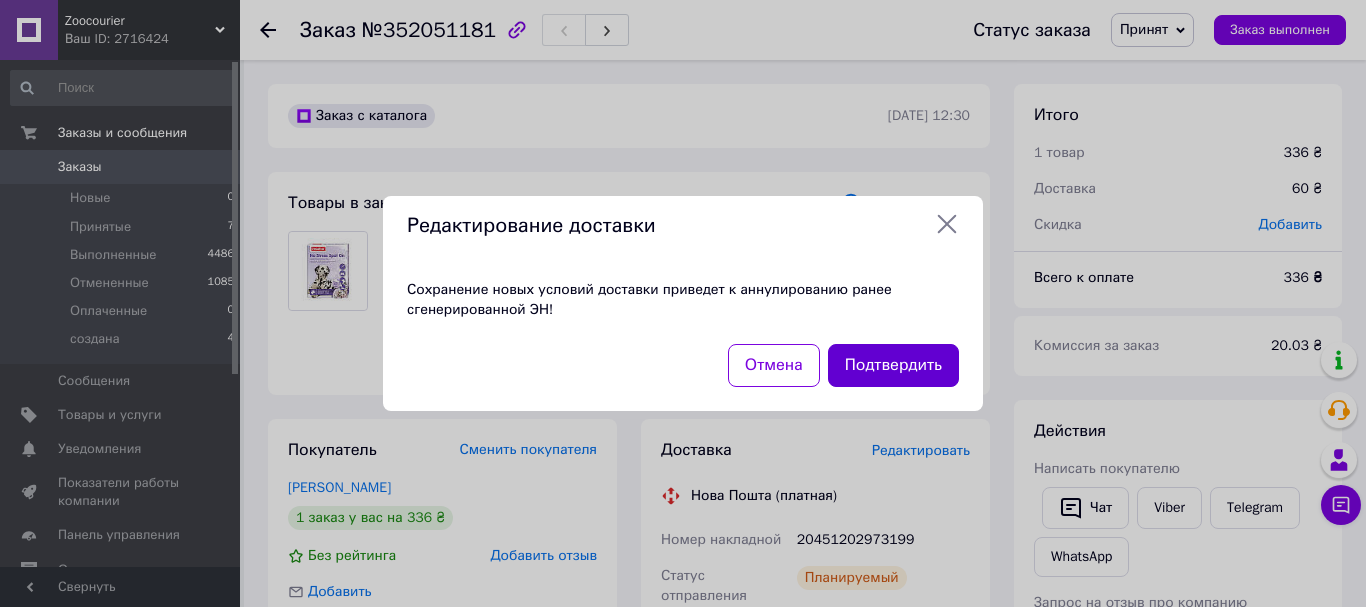 click on "Подтвердить" at bounding box center (893, 365) 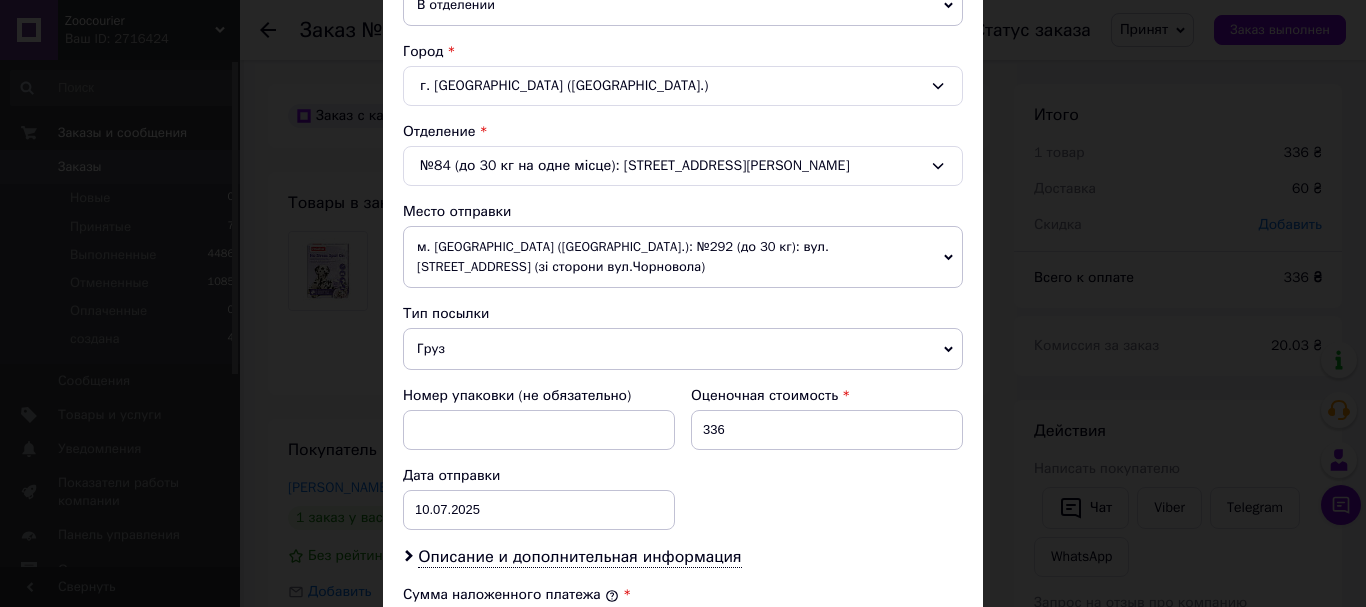 scroll, scrollTop: 500, scrollLeft: 0, axis: vertical 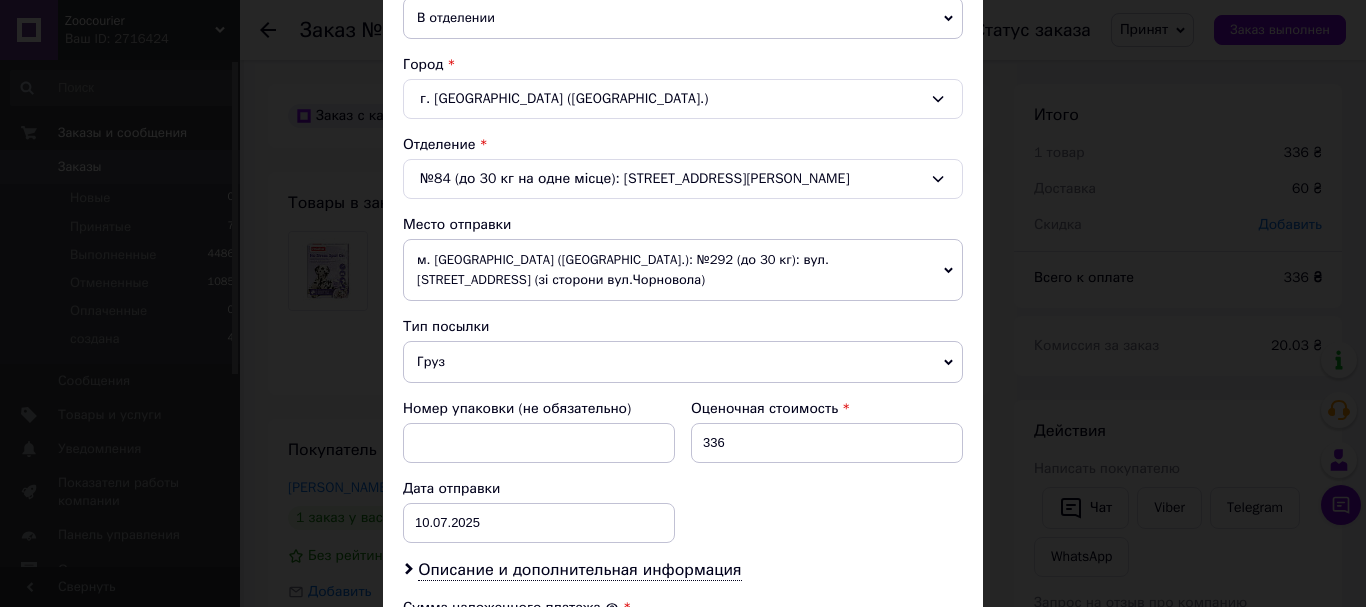 click 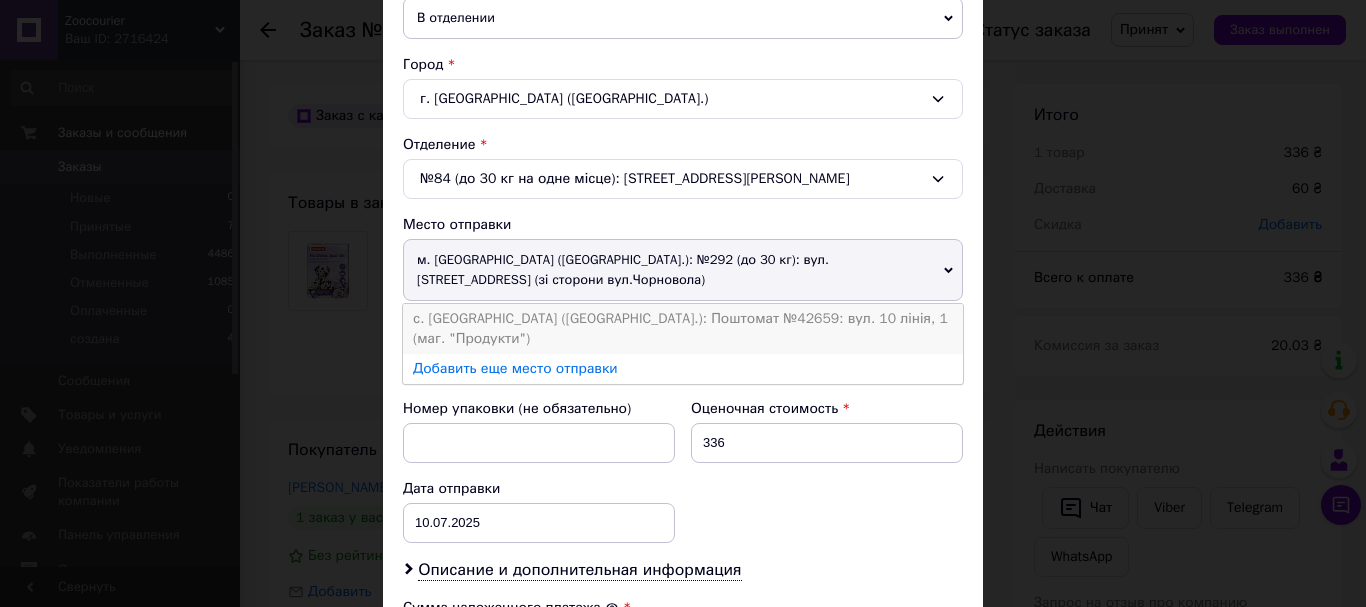 click on "с. Раківка (Київська обл.): Поштомат №42659: вул. 10 лінія, 1 (маг. "Продукти")" at bounding box center (683, 329) 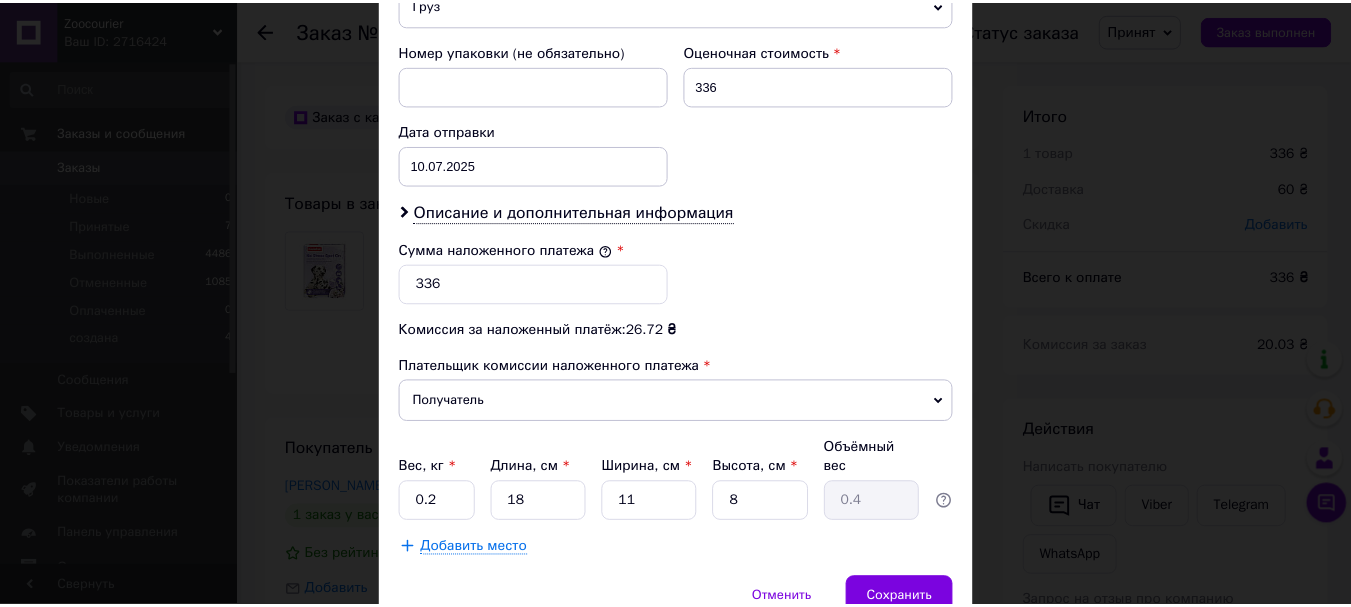 scroll, scrollTop: 919, scrollLeft: 0, axis: vertical 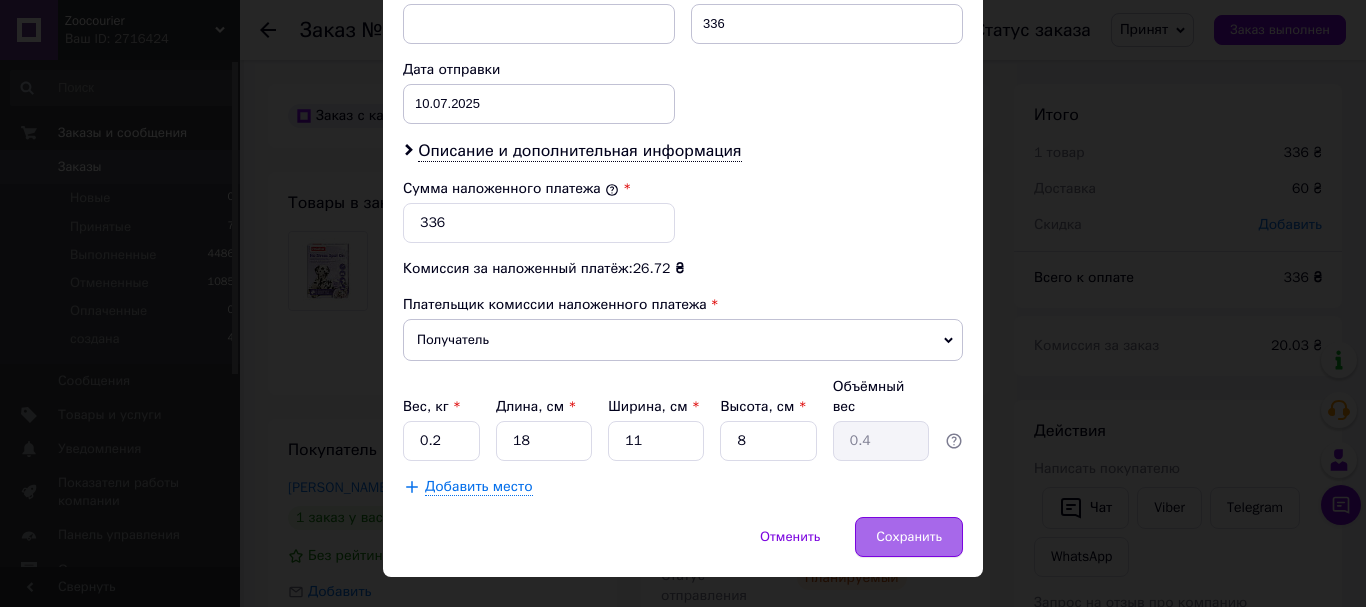 click on "Сохранить" at bounding box center [909, 537] 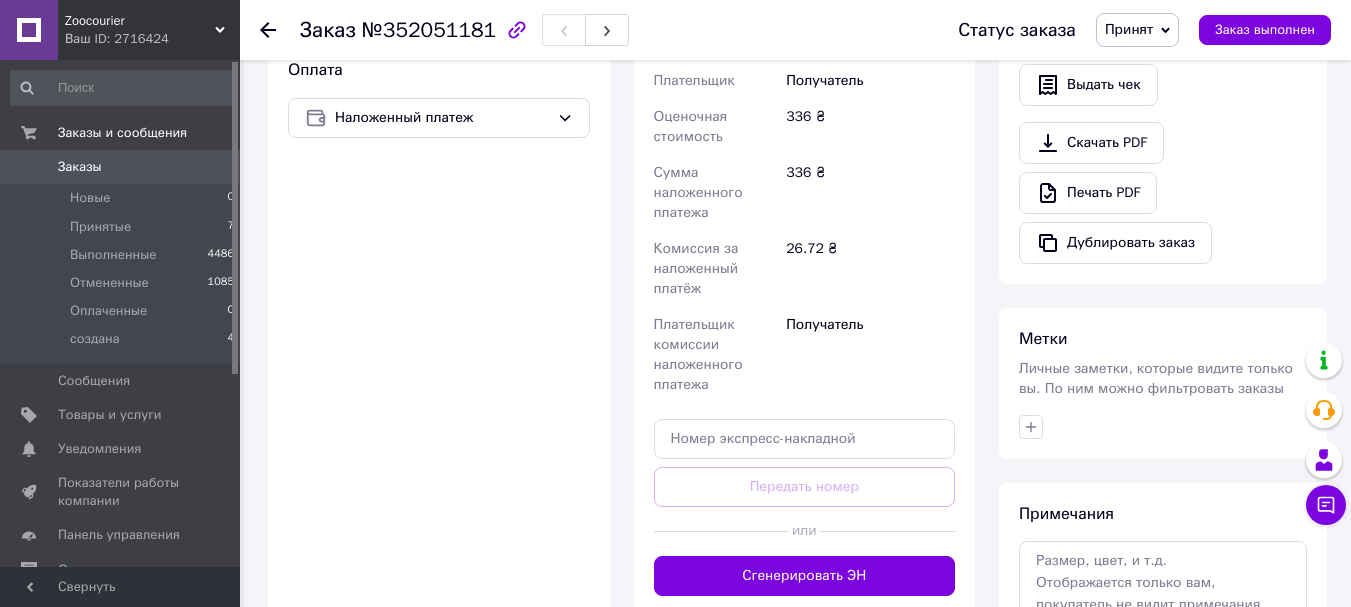scroll, scrollTop: 800, scrollLeft: 0, axis: vertical 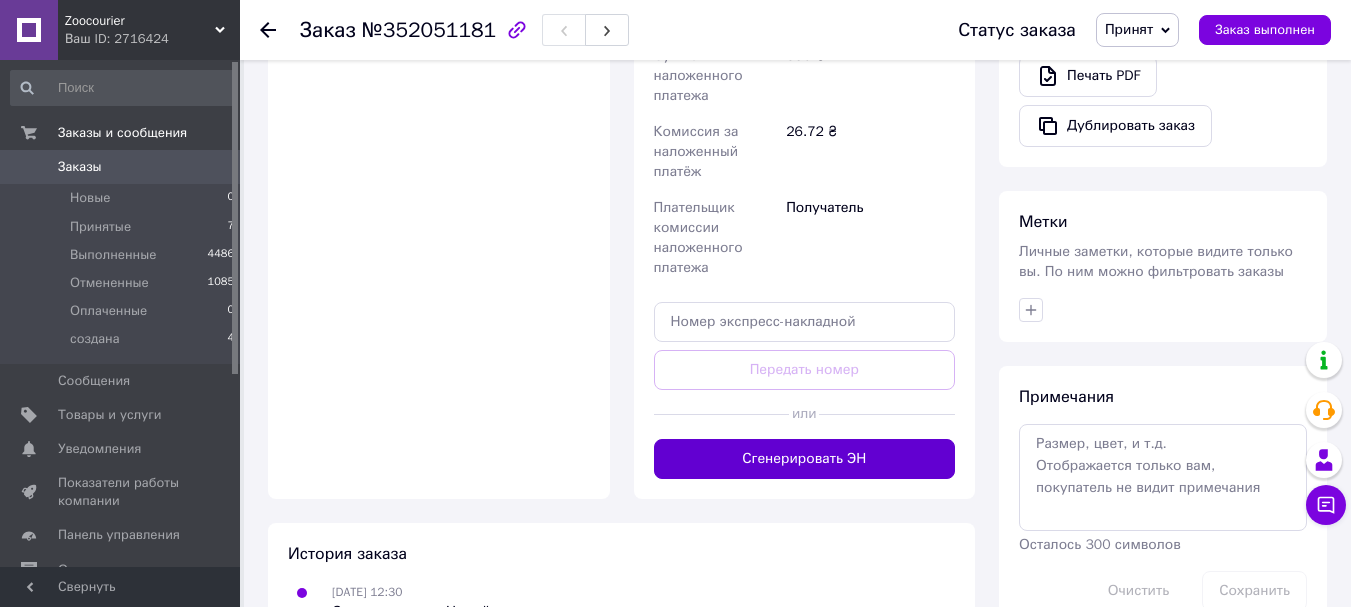 click on "Сгенерировать ЭН" at bounding box center [805, 459] 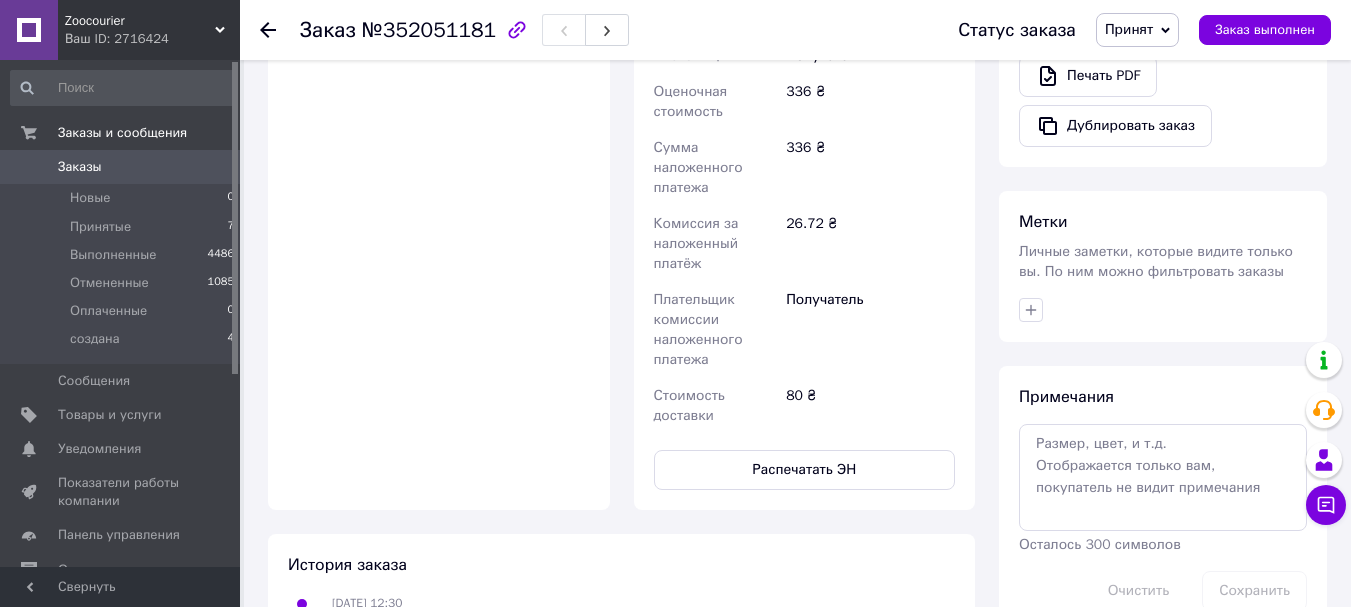 scroll, scrollTop: 4, scrollLeft: 0, axis: vertical 